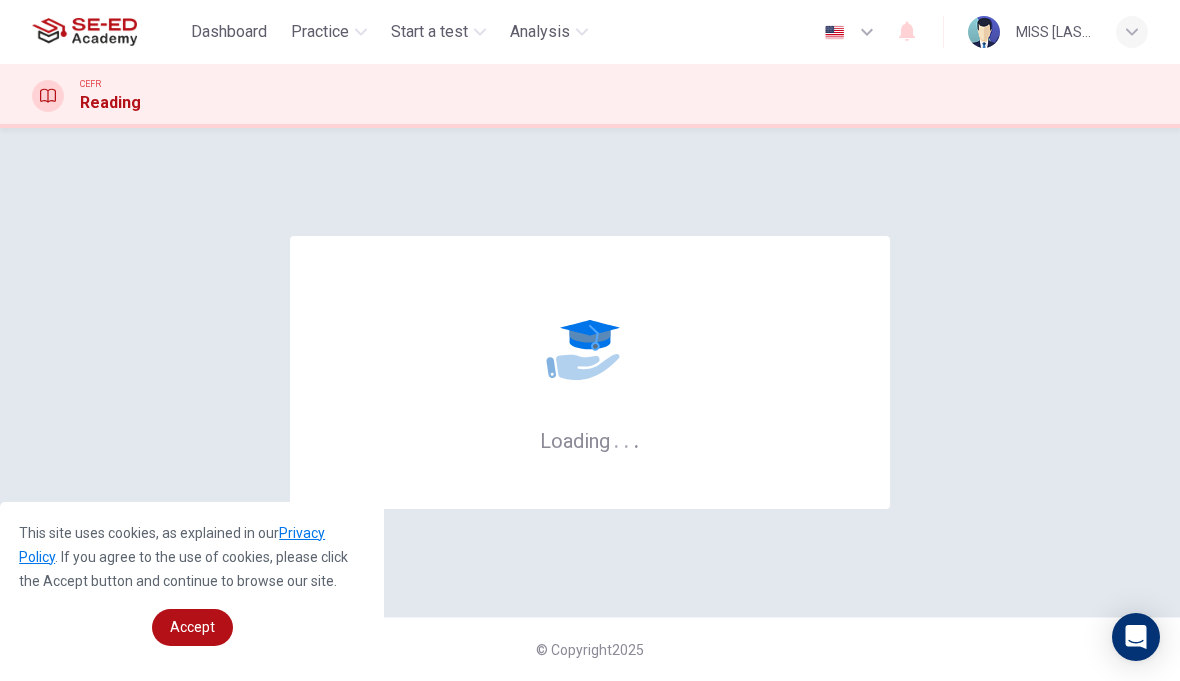 scroll, scrollTop: 0, scrollLeft: 0, axis: both 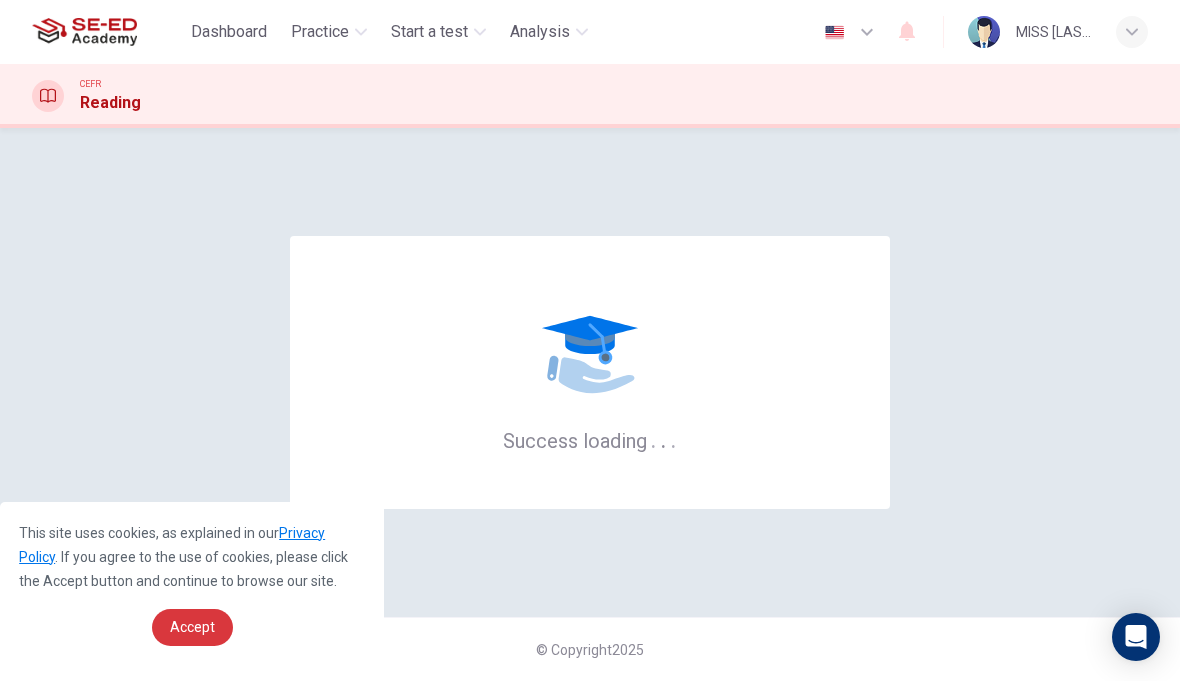 click on "Accept" at bounding box center (192, 627) 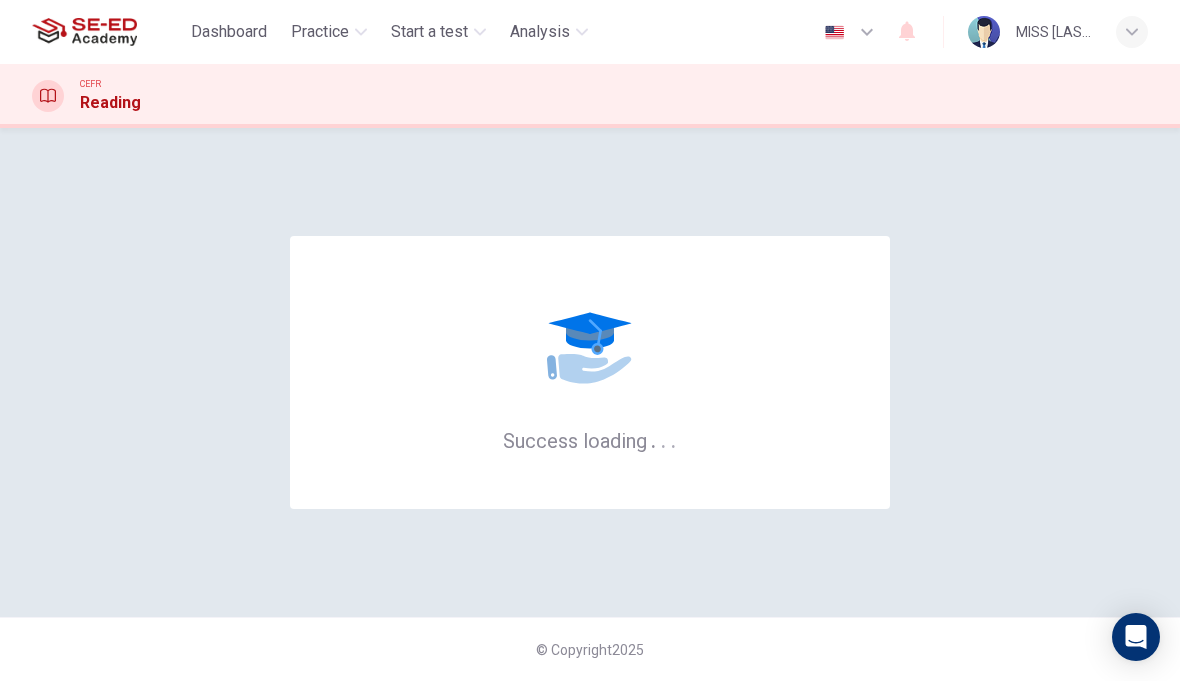 click at bounding box center (1132, 32) 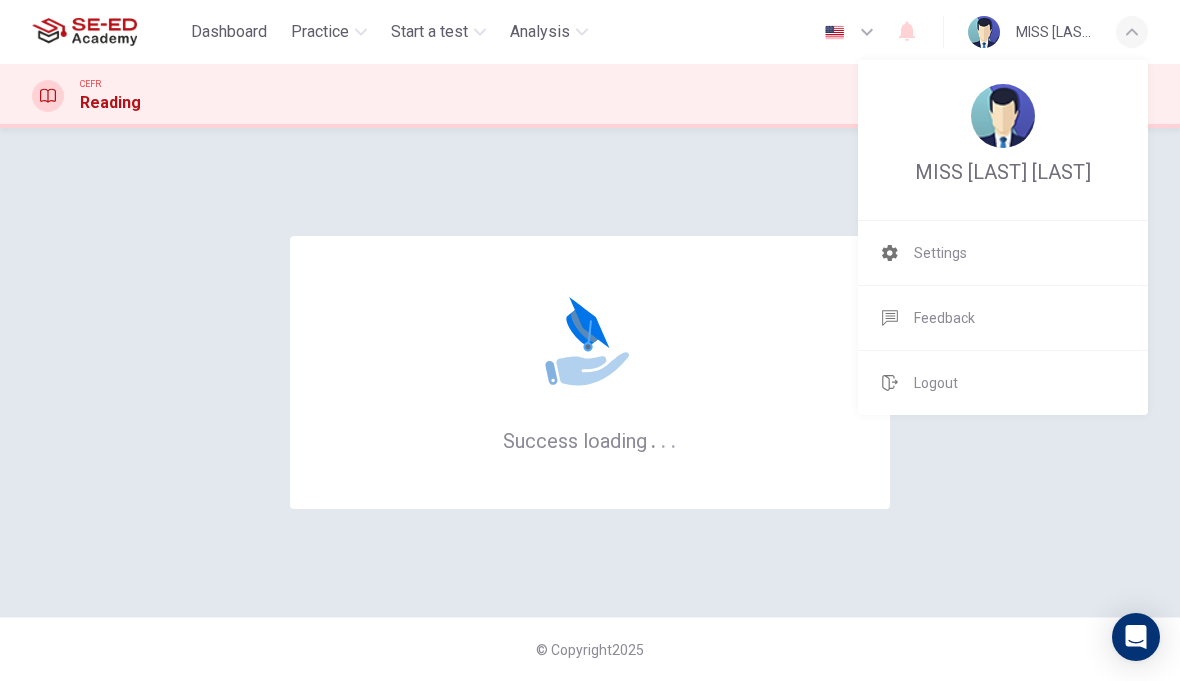 click at bounding box center (590, 340) 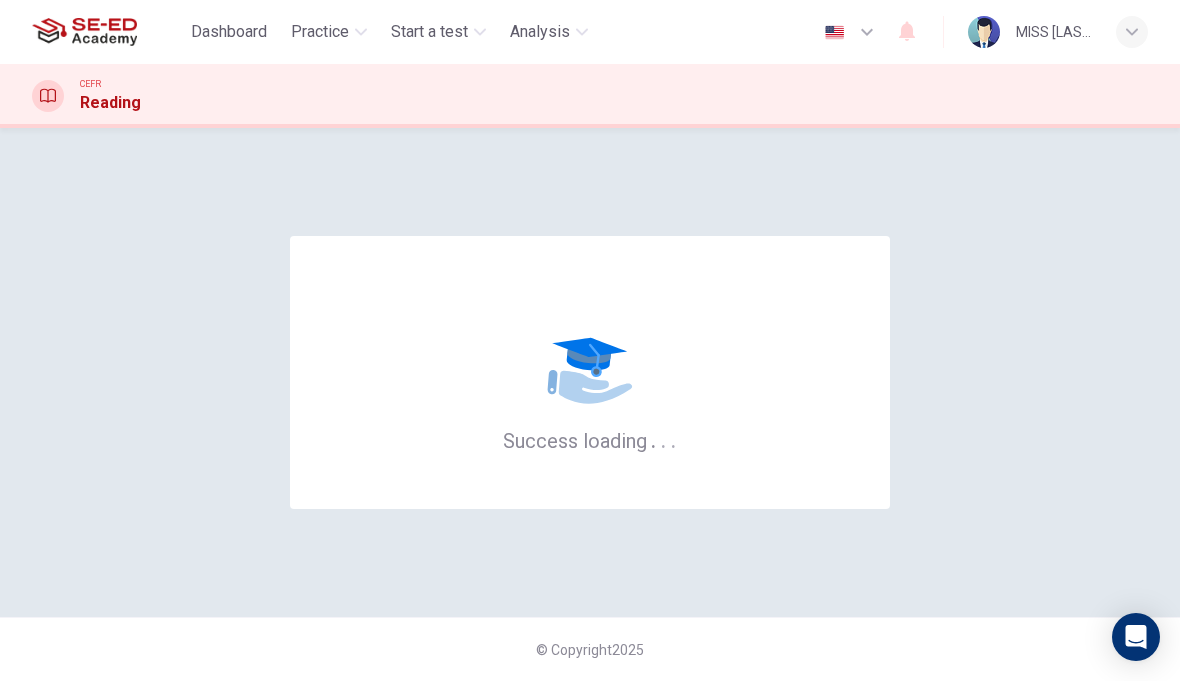 click on "Success loading . . ." at bounding box center (590, 372) 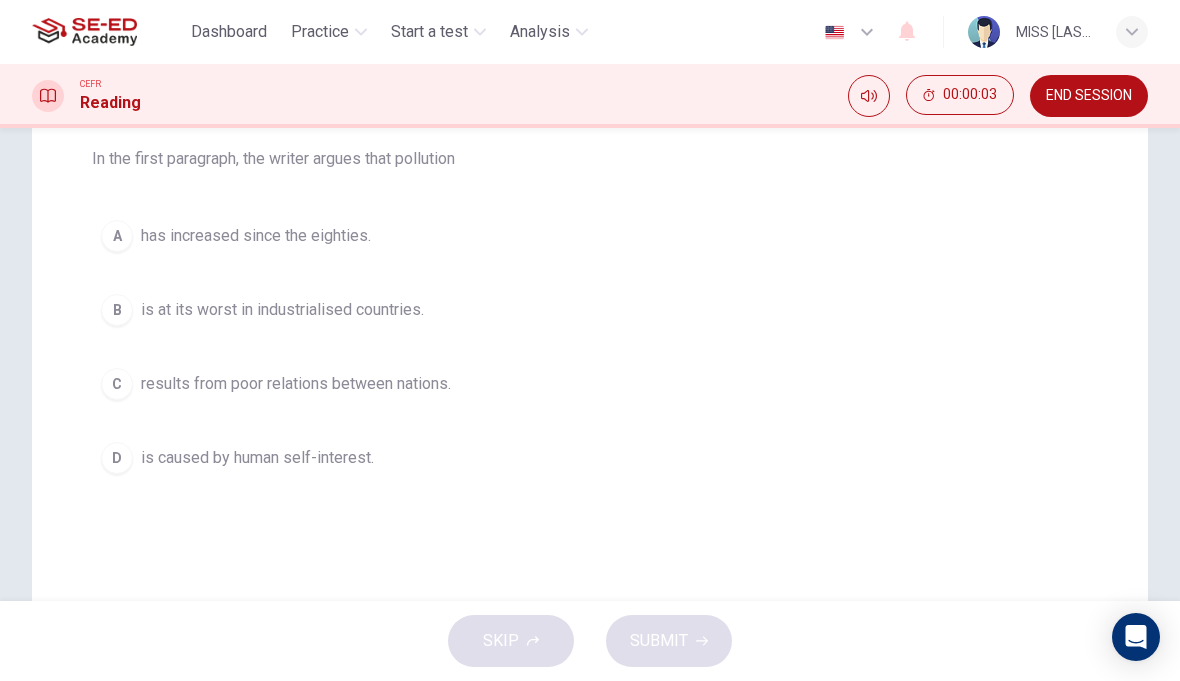 scroll, scrollTop: 267, scrollLeft: 0, axis: vertical 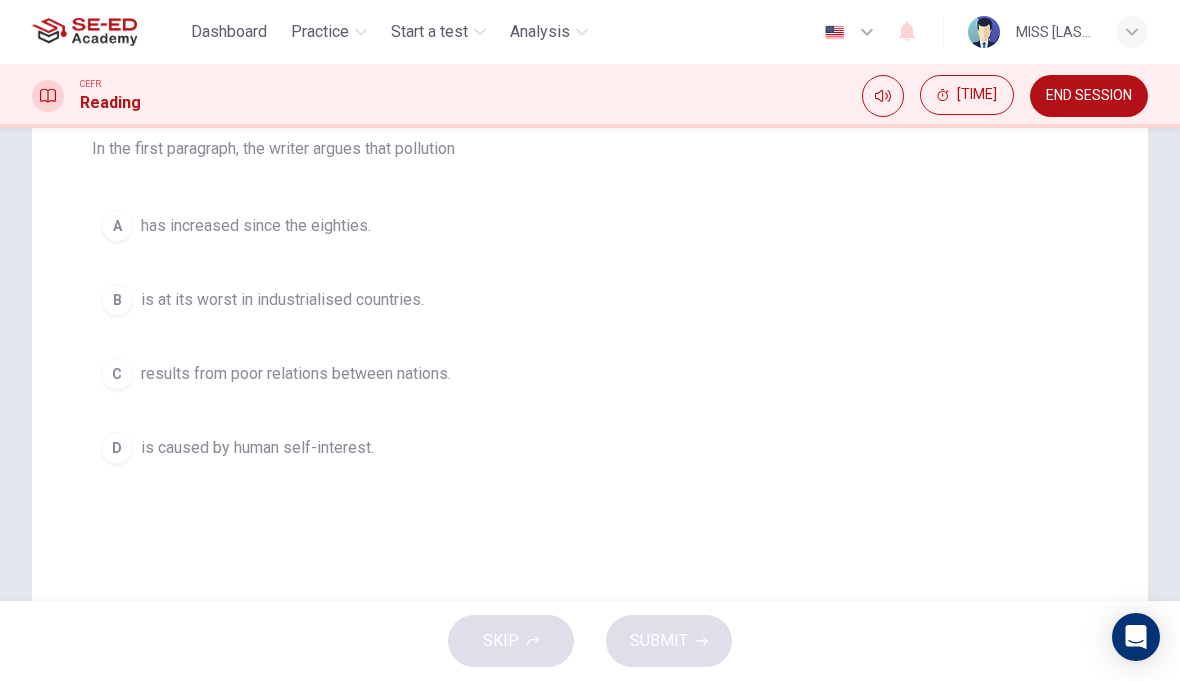 click on "C" at bounding box center [117, 226] 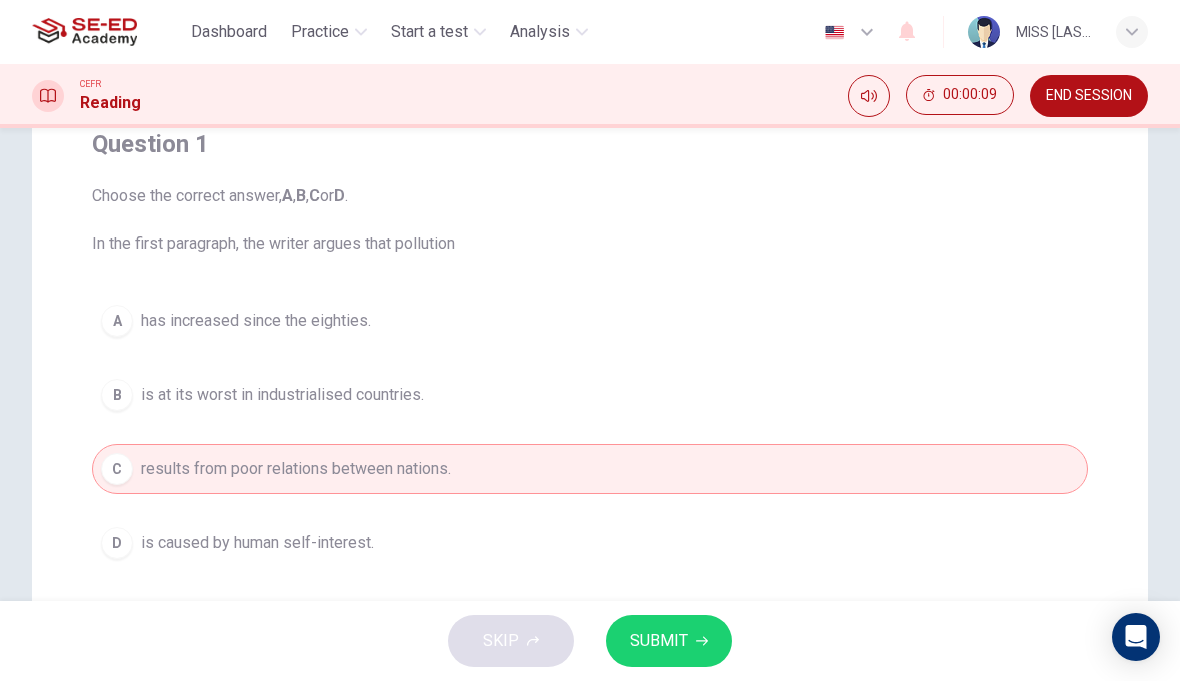 scroll, scrollTop: 173, scrollLeft: 0, axis: vertical 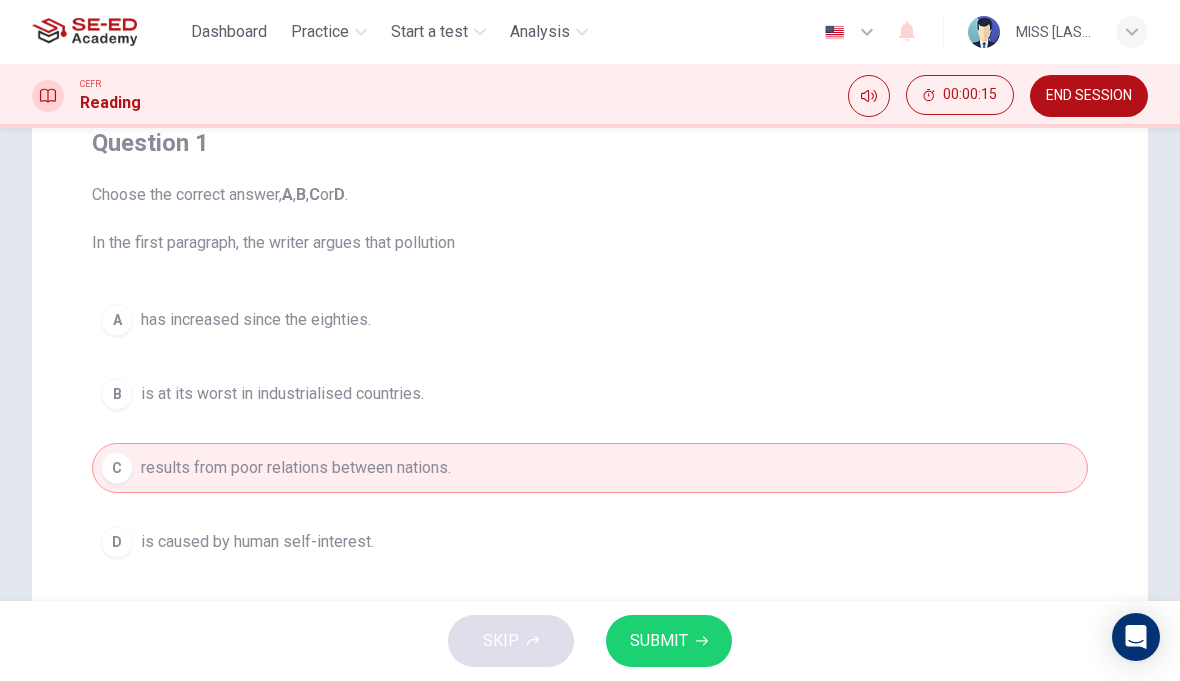 click on "SUBMIT" at bounding box center (669, 641) 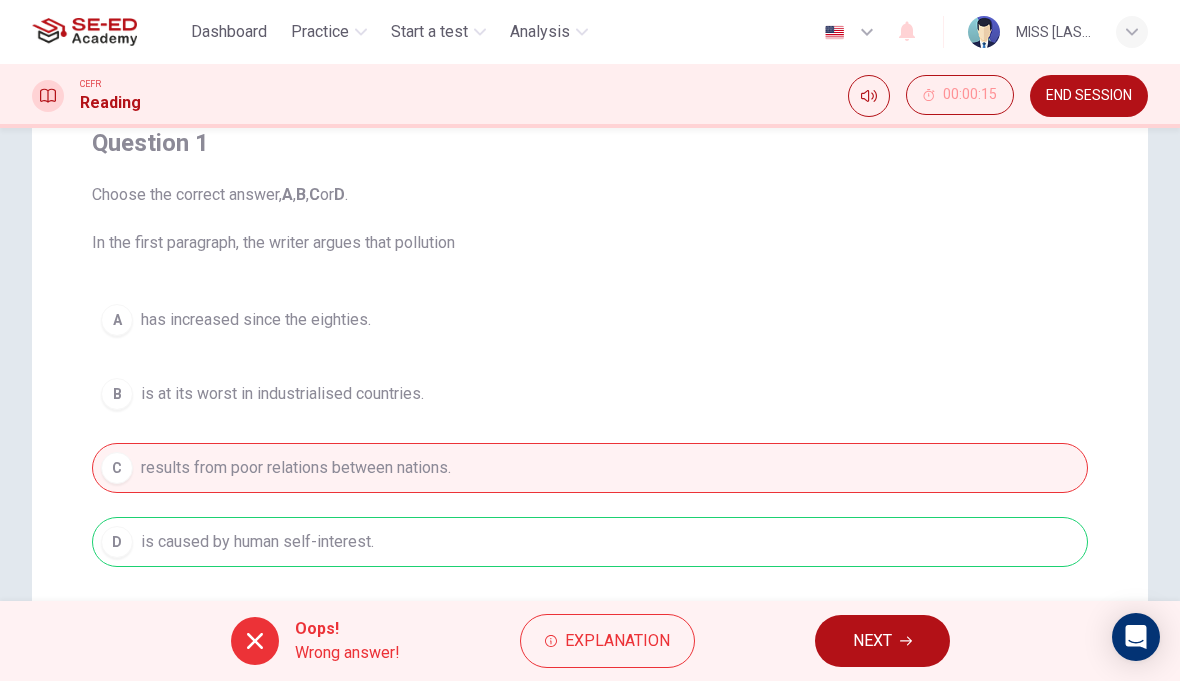 click on "NEXT" at bounding box center [882, 641] 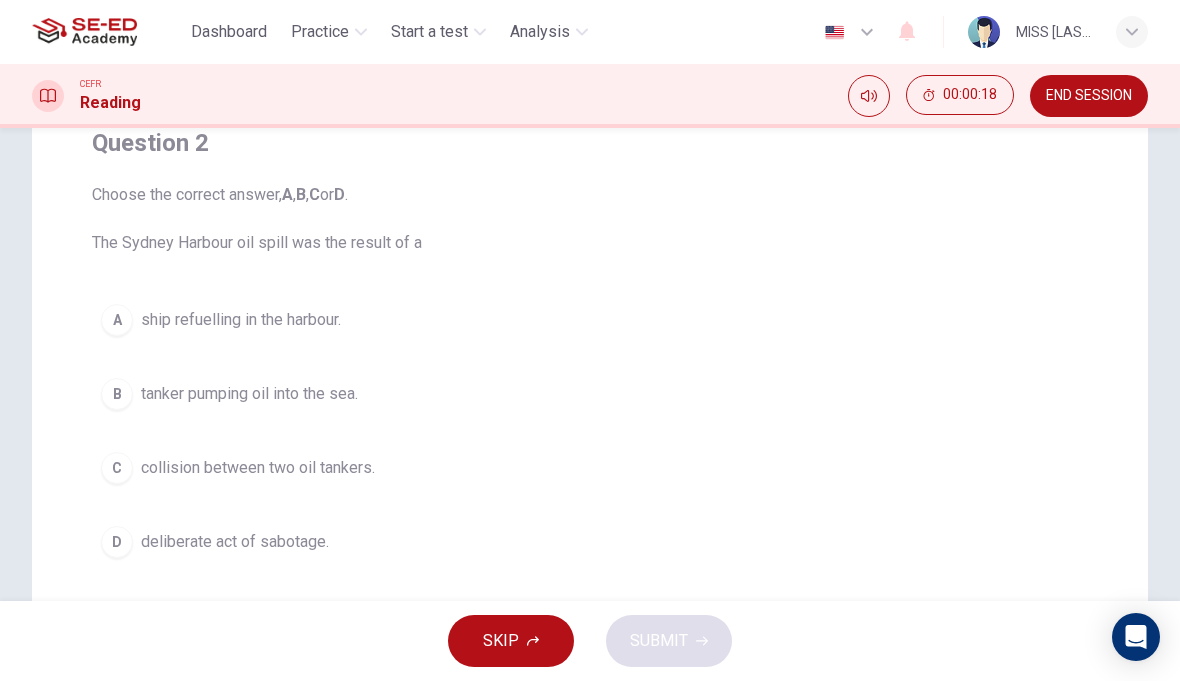 click on "C collision between two oil tankers." at bounding box center [590, 468] 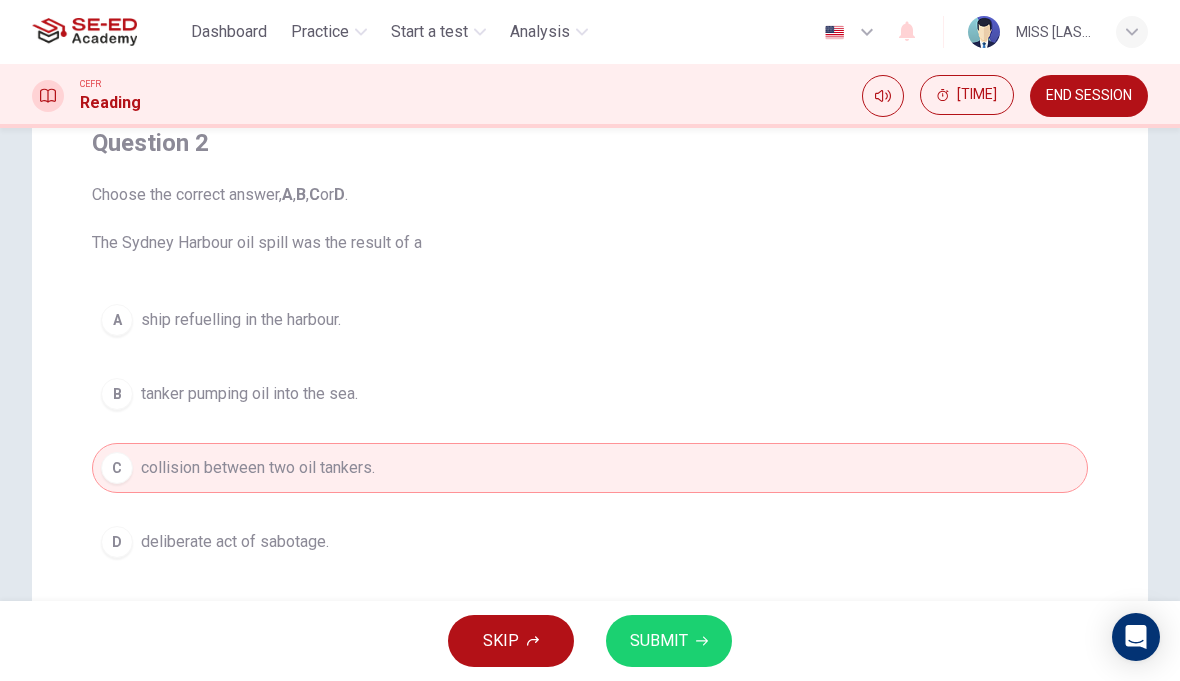 click on "B tanker pumping oil into the sea." at bounding box center [590, 394] 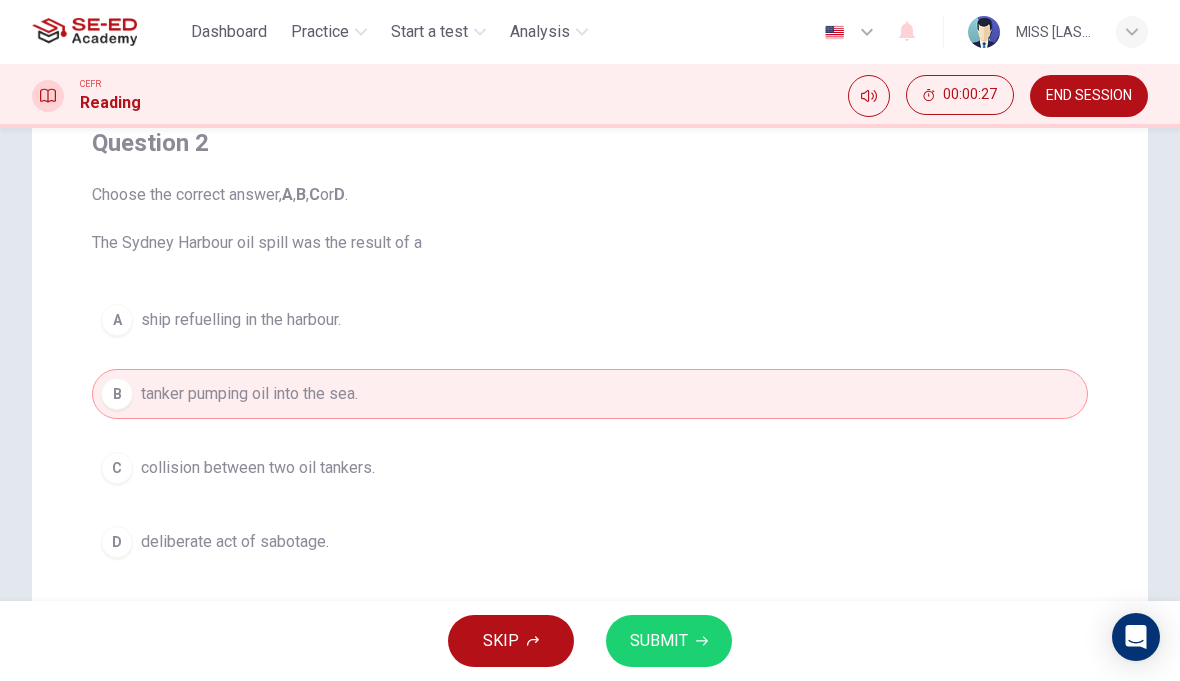 click on "C collision between two oil tankers." at bounding box center [590, 468] 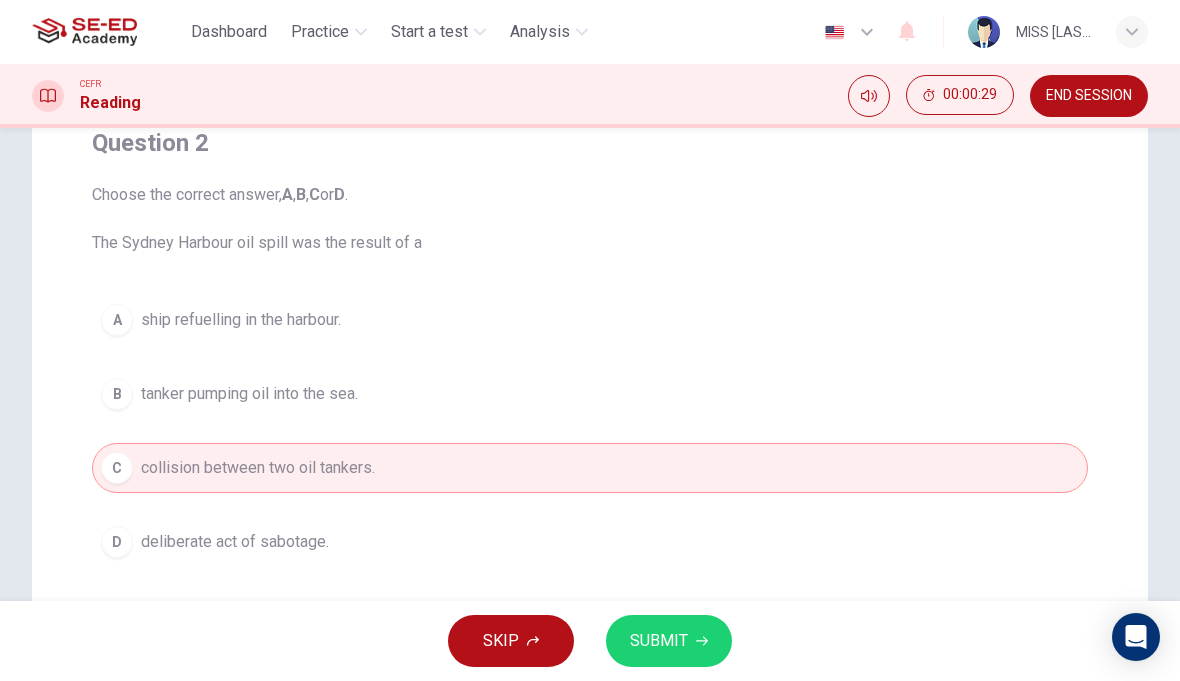 click on "SUBMIT" at bounding box center (669, 641) 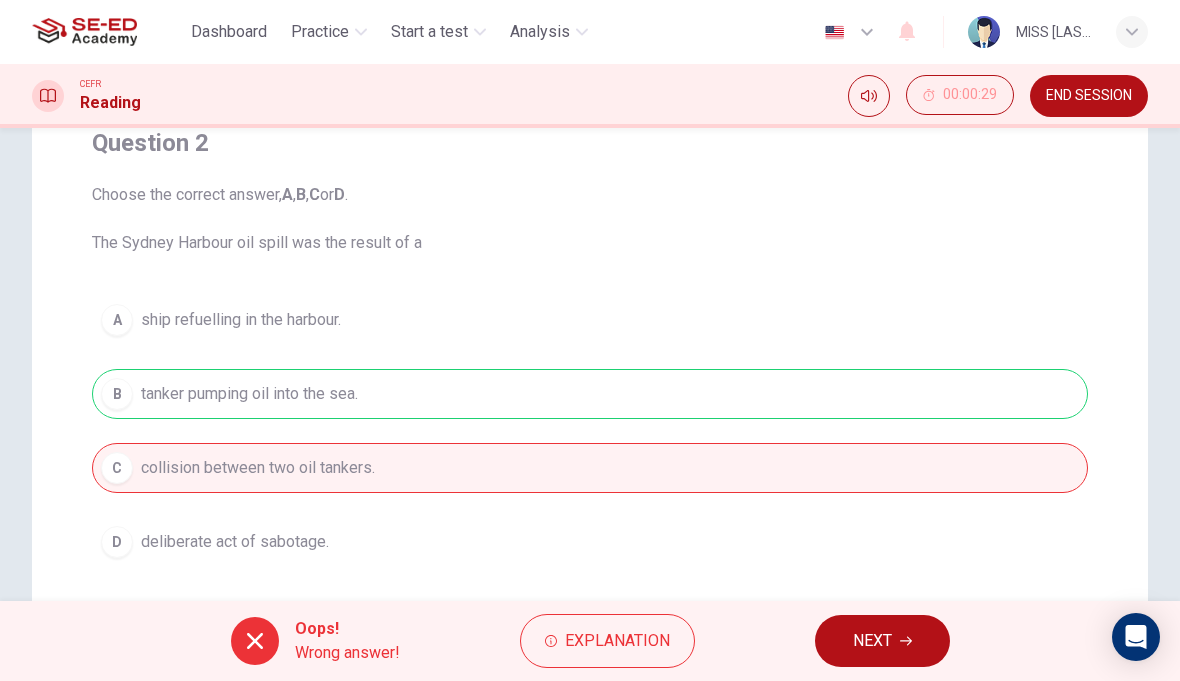 click on "NEXT" at bounding box center [872, 641] 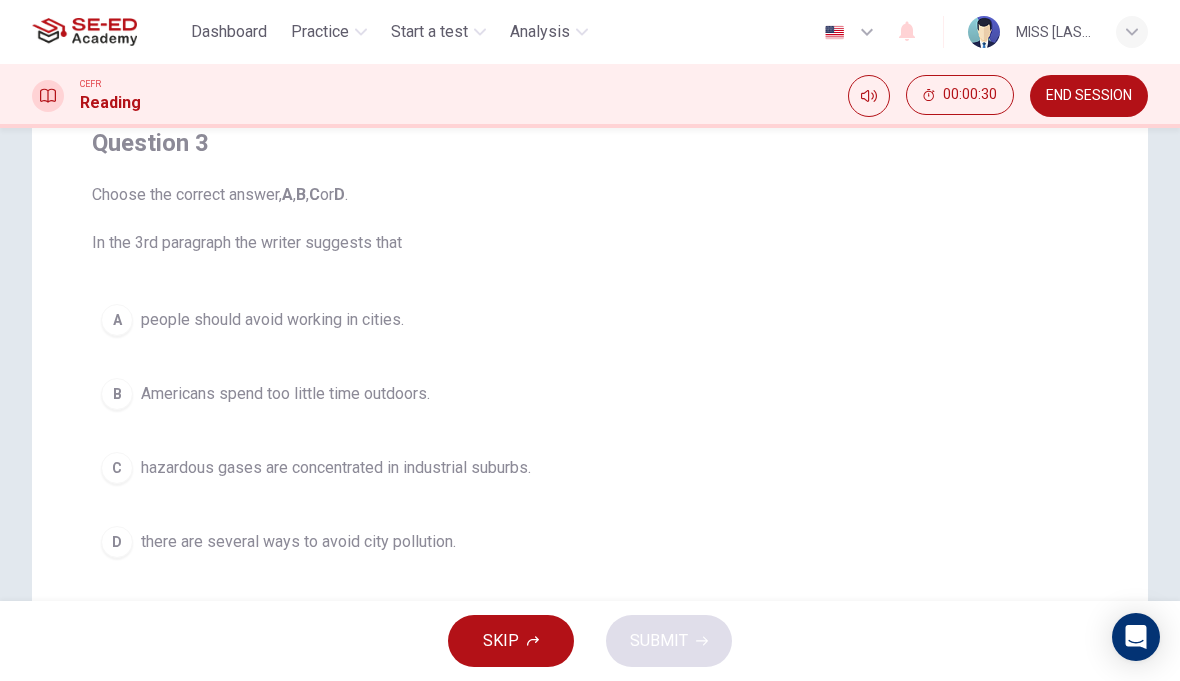 click on "A" at bounding box center [117, 320] 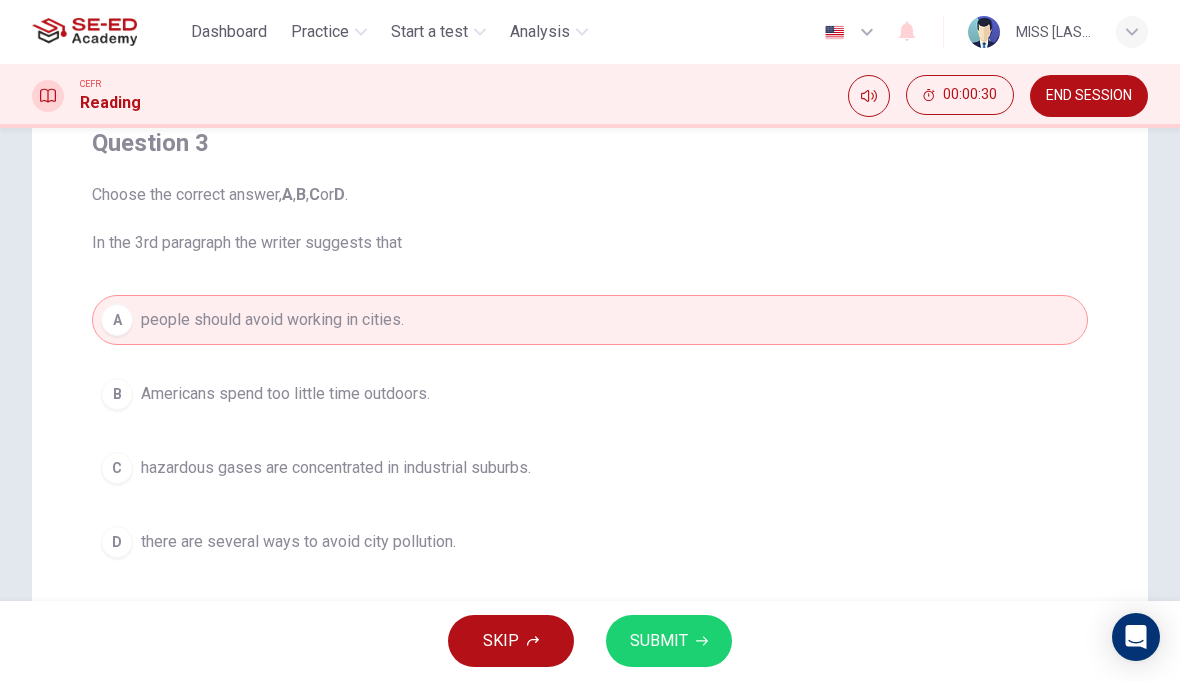 click on "SKIP SUBMIT" at bounding box center (590, 641) 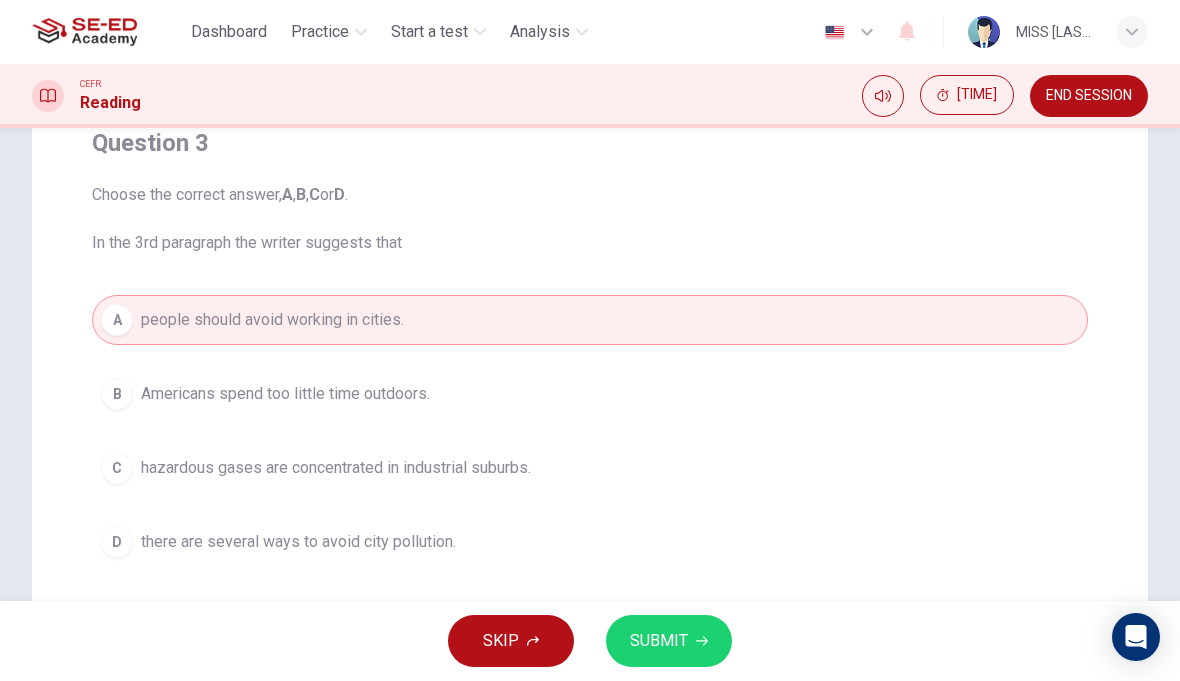 click on "SUBMIT" at bounding box center [669, 641] 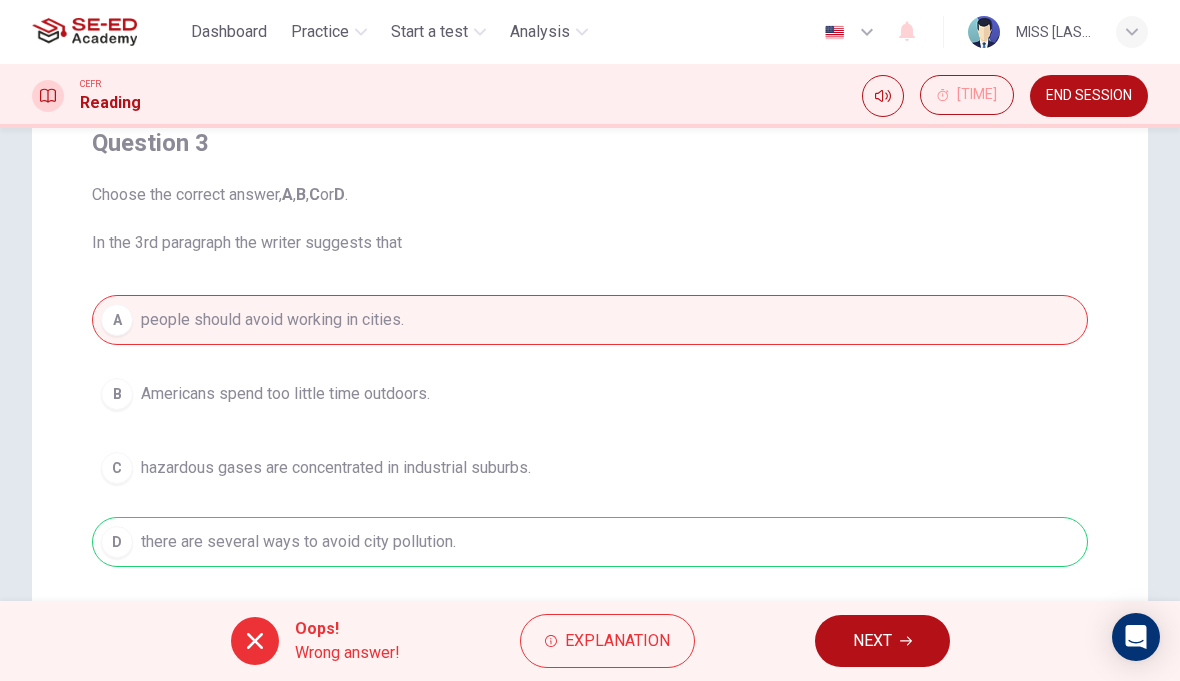 click on "NEXT" at bounding box center [872, 641] 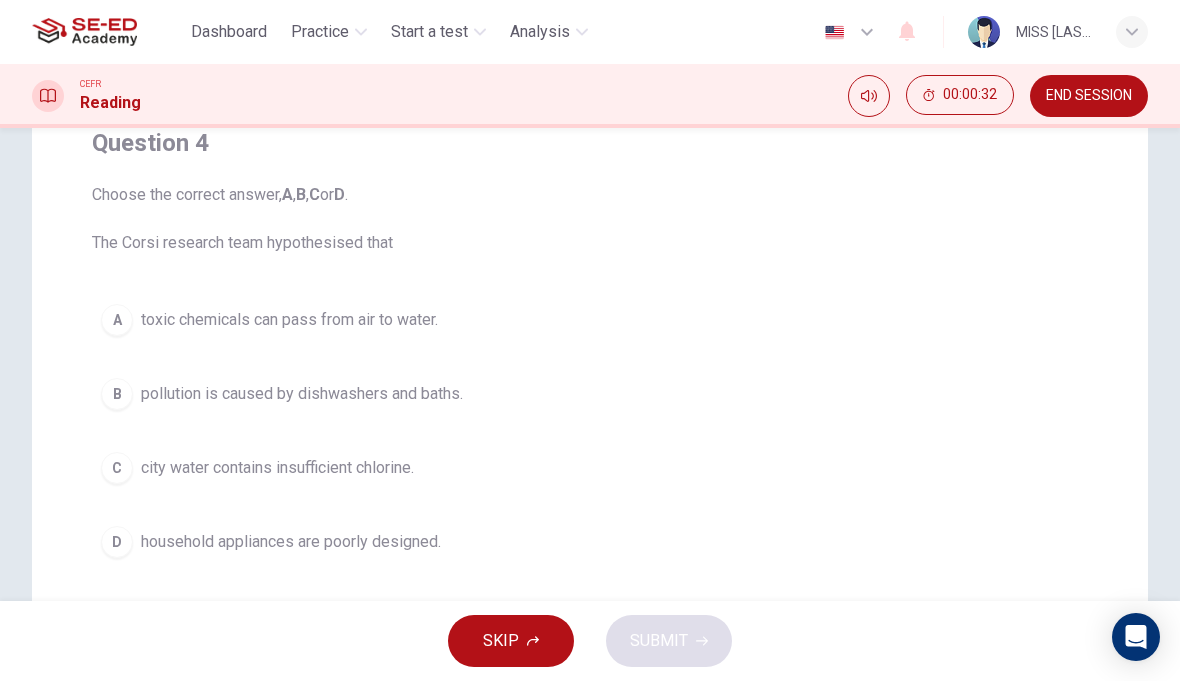 click on "A toxic chemicals can pass from air to water." at bounding box center (590, 320) 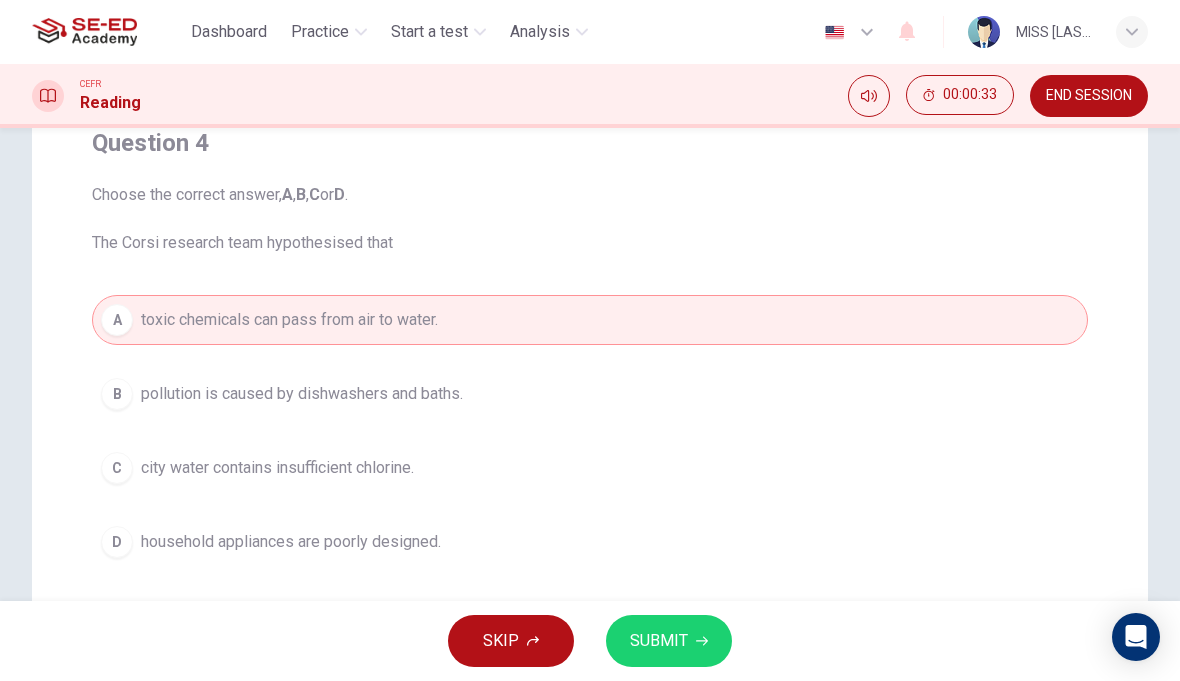 click at bounding box center [702, 641] 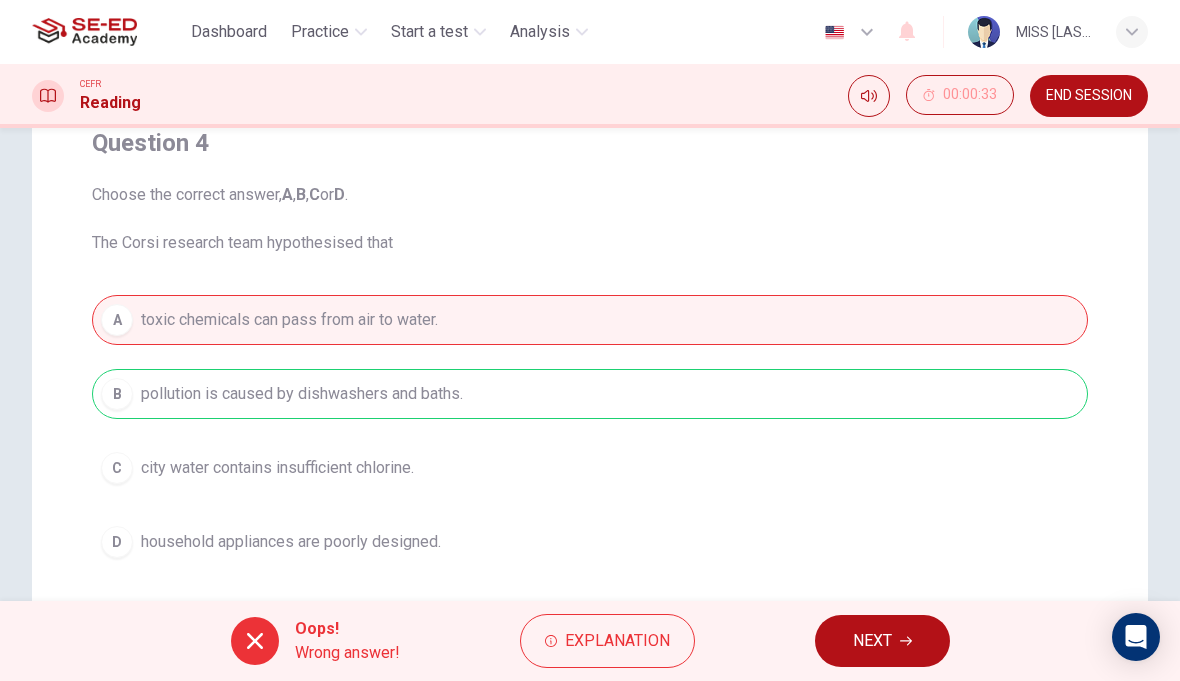 click on "NEXT" at bounding box center (872, 641) 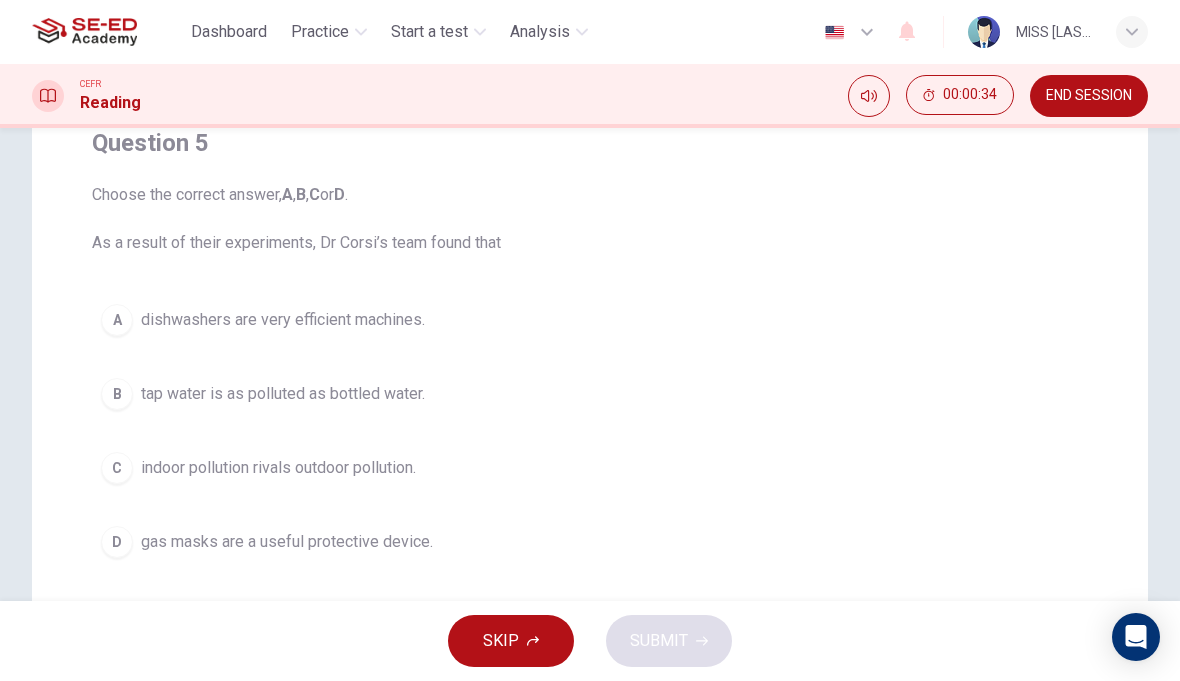 click on "tap water is as polluted as bottled water." at bounding box center [283, 320] 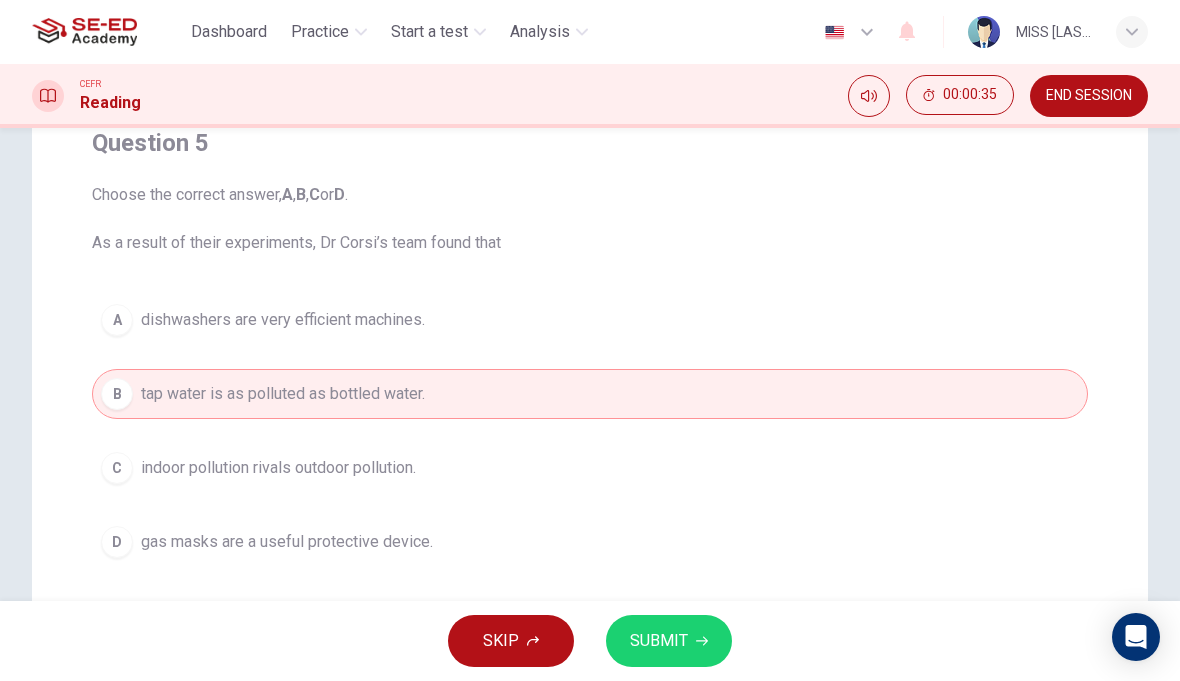 click on "SUBMIT" at bounding box center [659, 641] 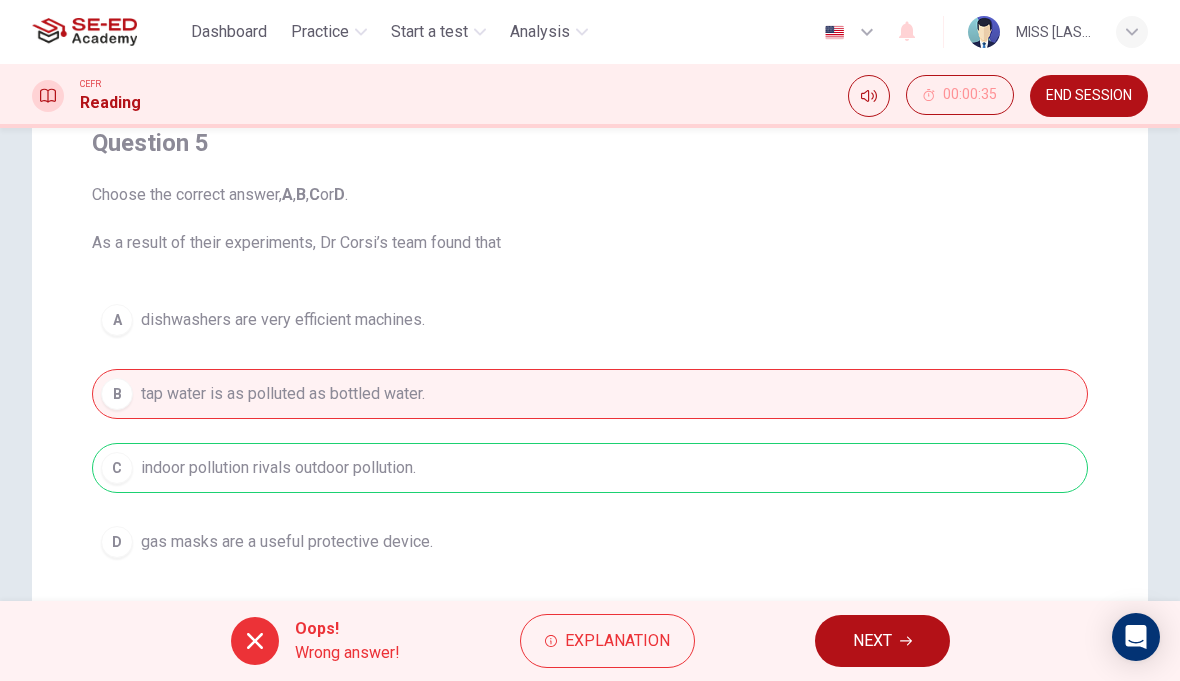 click on "NEXT" at bounding box center [872, 641] 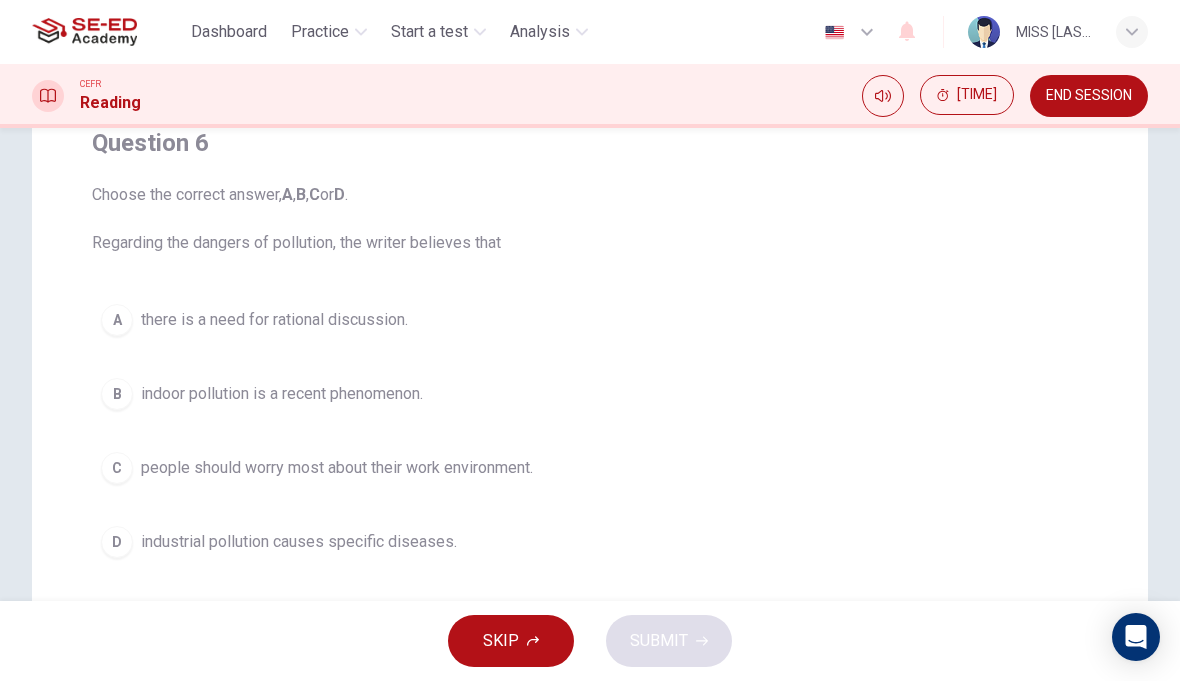 click on "industrial pollution causes specific diseases." at bounding box center (274, 320) 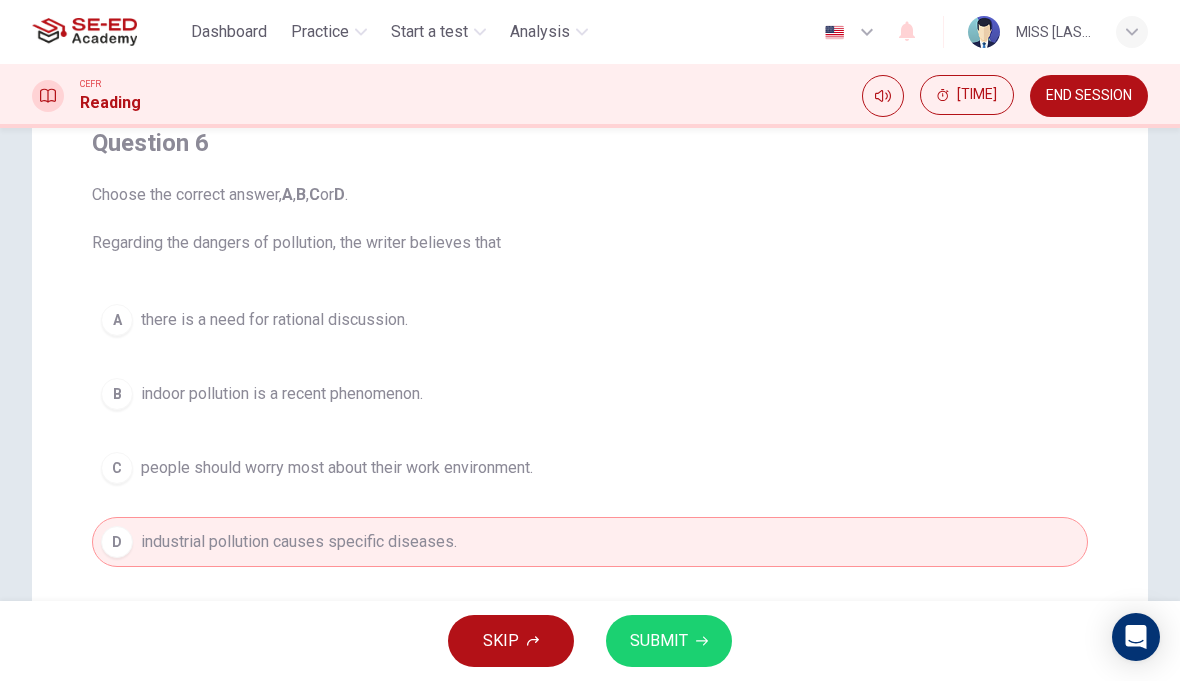 click on "SUBMIT" at bounding box center [669, 641] 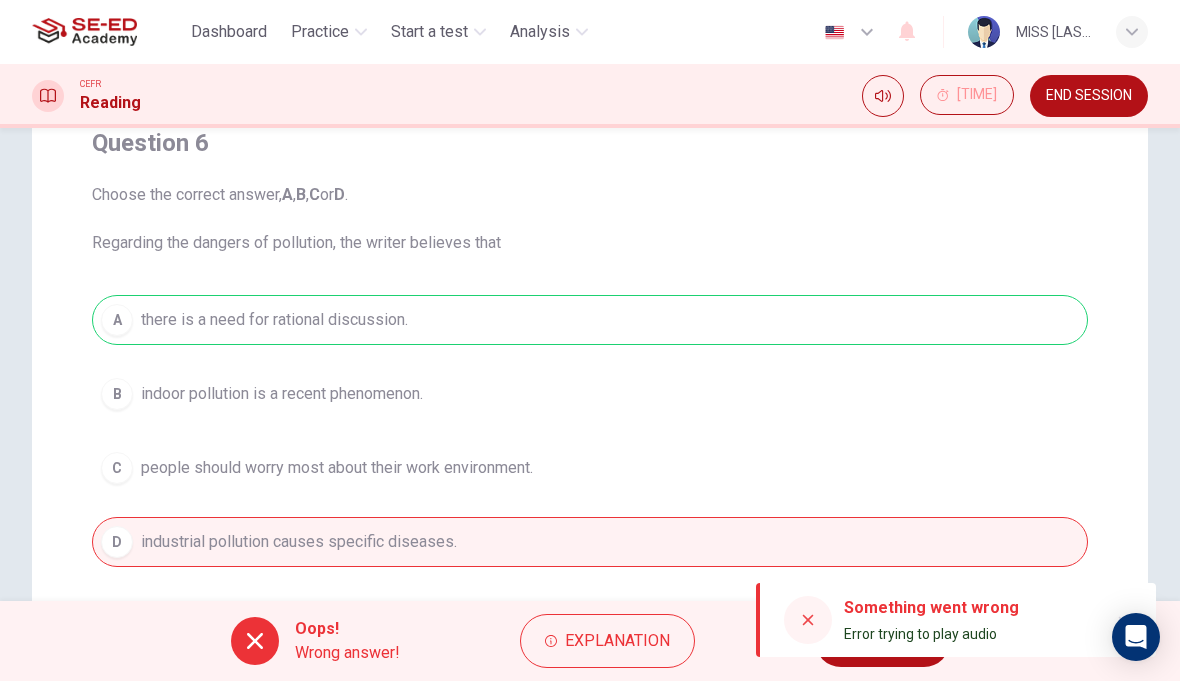 click at bounding box center (808, 620) 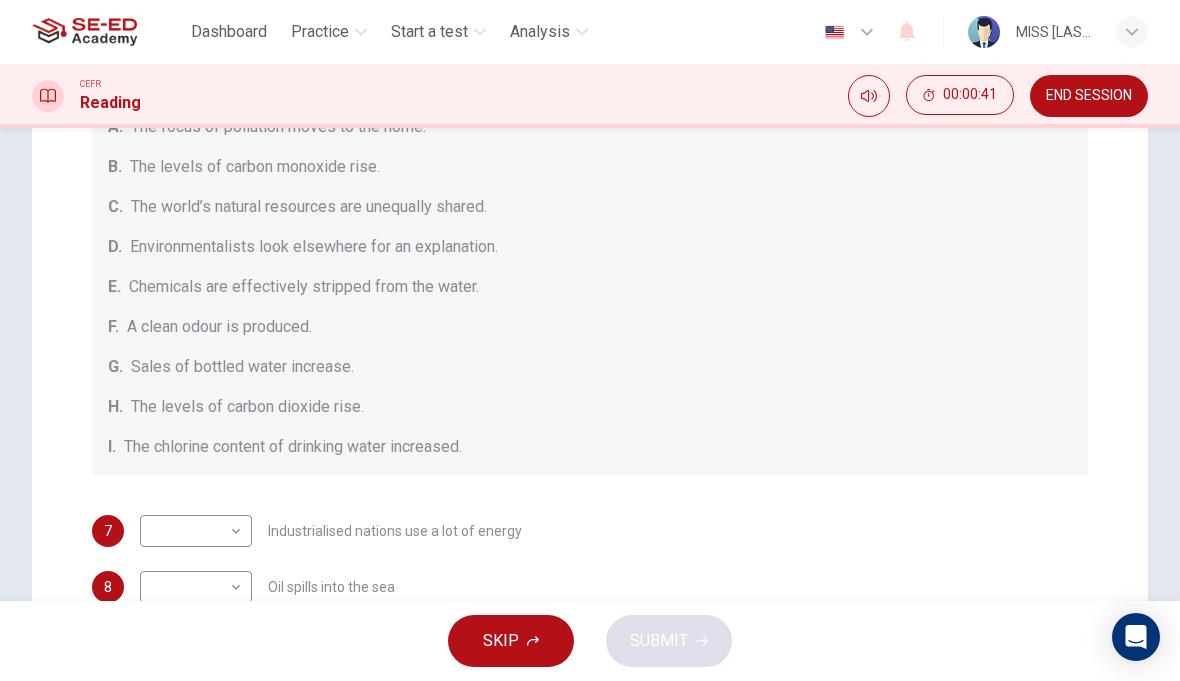 scroll, scrollTop: 284, scrollLeft: 0, axis: vertical 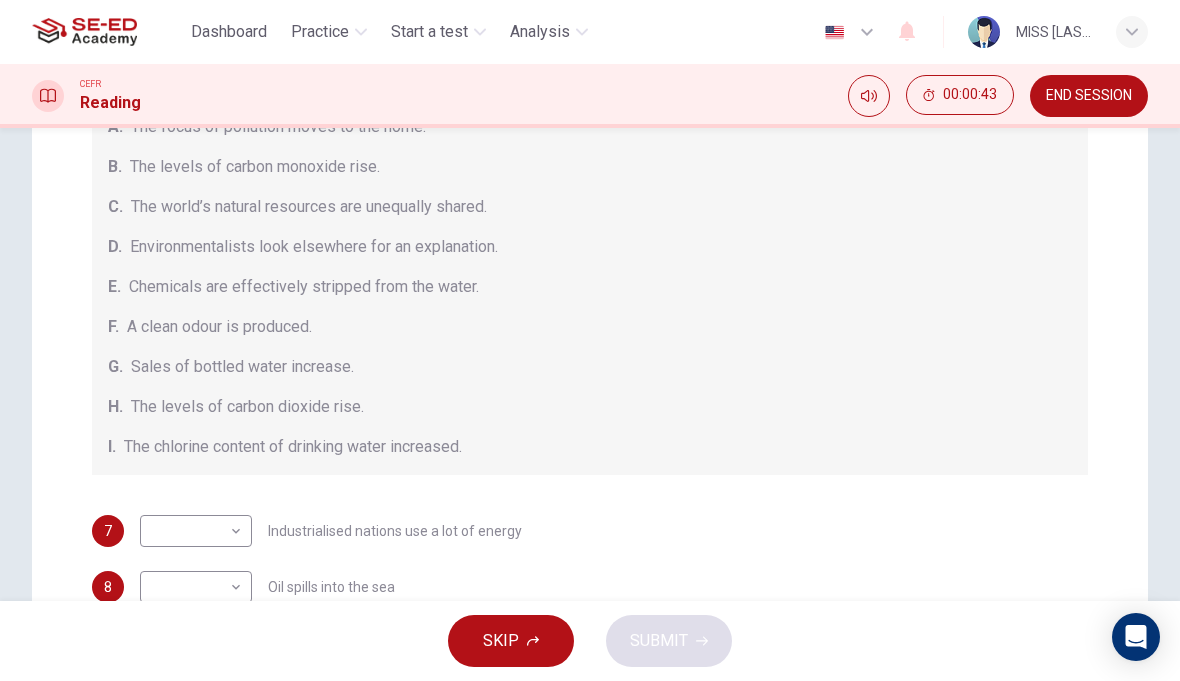 click on "This site uses cookies, as explained in our  Privacy Policy . If you agree to the use of cookies, please click the Accept button and continue to browse our site.   Privacy Policy Accept Dashboard Practice Start a test Analysis English en ​ MISS [LAST NAME] [LAST NAME] CEFR Reading 00:00:43 END SESSION Question Passage Questions 7 - 13 The Reading Passage describes a number of cause and effect relationships.
Match each cause with its effect ( A-J ).
Write the appropriate letters ( A-J ) in the boxes below. Causes A. The focus of pollution moves to the home. B. The levels of carbon monoxide rise. C. The world’s natural resources are unequally shared. D. Environmentalists look elsewhere for an explanation. E. Chemicals are effectively stripped from the water. F. A clean odour is produced. G. Sales of bottled water increase. H. The levels of carbon dioxide rise. I. The chlorine content of drinking water increased. 7 ​ ​ Industrialised nations use a lot of energy 8 ​ ​ Oil spills into the sea 9 ​ ​" at bounding box center [590, 340] 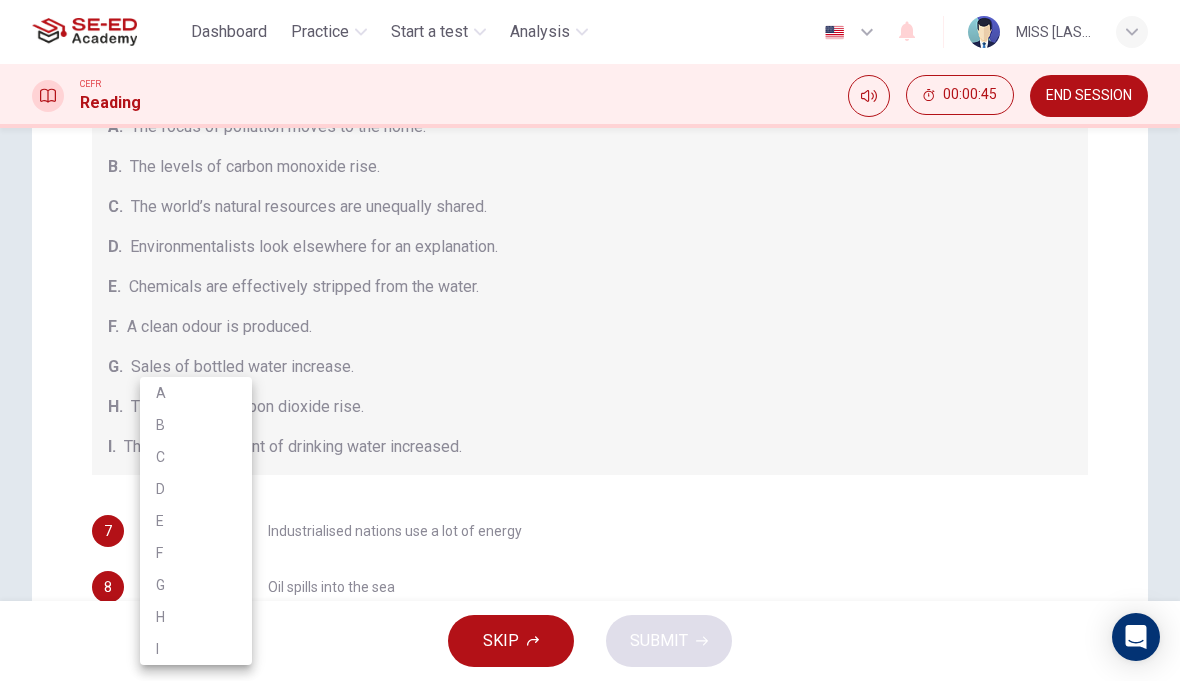 click on "A" at bounding box center (196, 393) 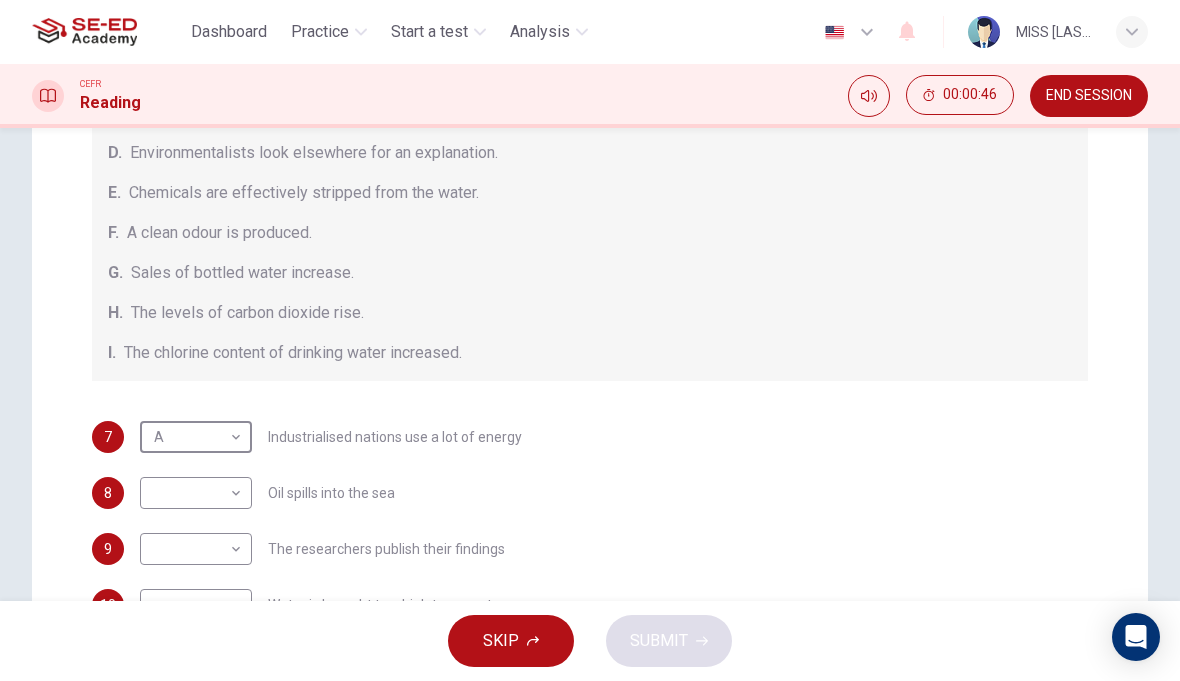 scroll, scrollTop: 266, scrollLeft: 0, axis: vertical 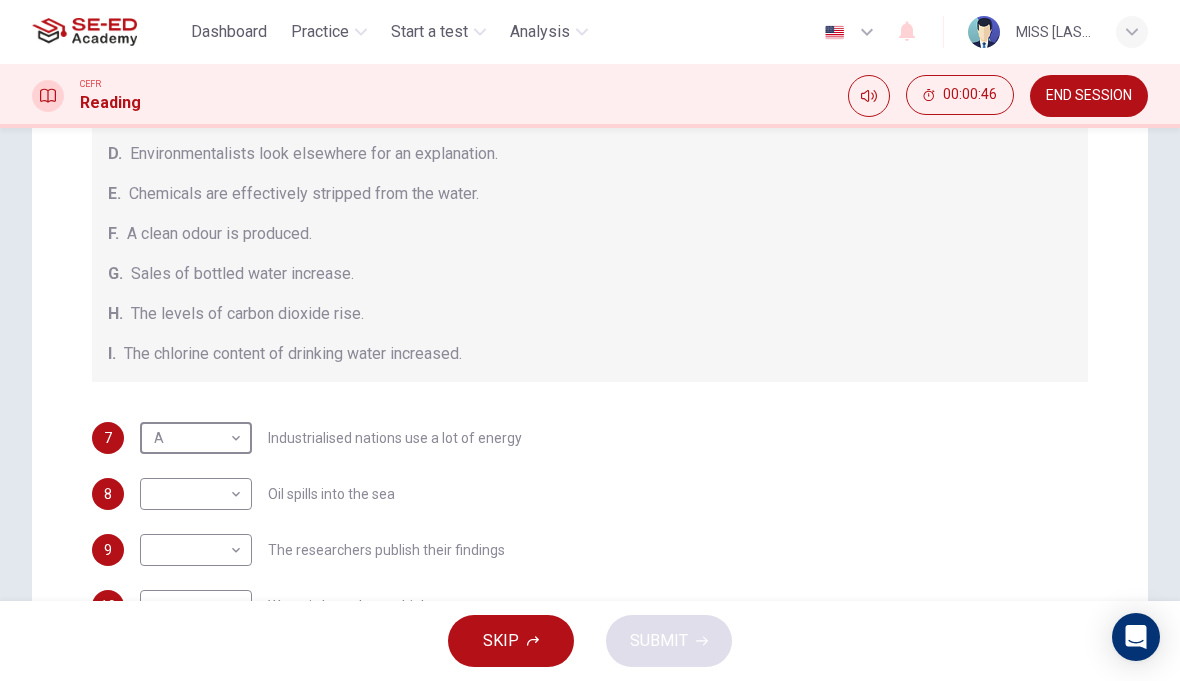 click on "This site uses cookies, as explained in our  Privacy Policy . If you agree to the use of cookies, please click the Accept button and continue to browse our site.   Privacy Policy Accept Dashboard Practice Start a test Analysis English en ​ MISS [LAST] [LAST] CEFR Reading 00:00:46 END SESSION Question Passage Questions 7 - 13 The Reading Passage describes a number of cause and effect relationships.
Match each cause with its effect ( A-J ).
Write the appropriate letters ( A-J ) in the boxes below. Causes A. The focus of pollution moves to the home. B. The levels of carbon monoxide rise. C. The world’s natural resources are unequally shared. D. Environmentalists look elsewhere for an explanation. E. Chemicals are effectively stripped from the water. F. A clean odour is produced. G. Sales of bottled water increase. H. The levels of carbon dioxide rise. I. The chlorine content of drinking water increased. 7 A A ​ Industrialised nations use a lot of energy 8 ​ ​ Oil spills into the sea 9 ​ ​" at bounding box center [590, 340] 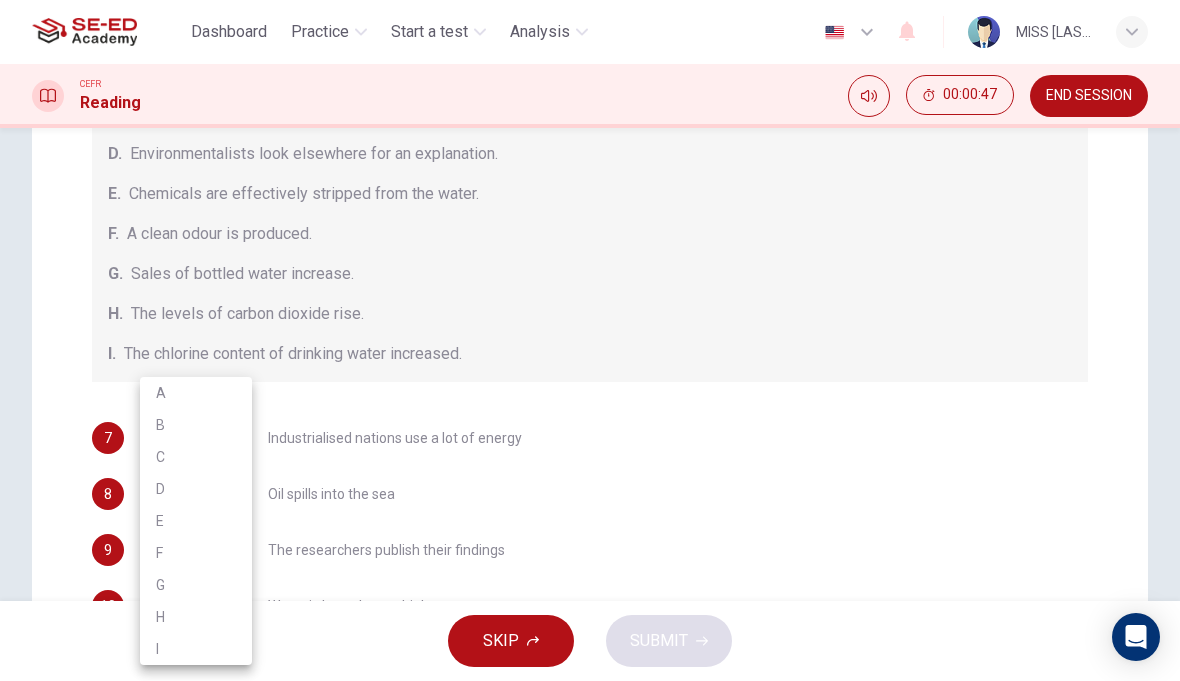 click on "B" at bounding box center (196, 425) 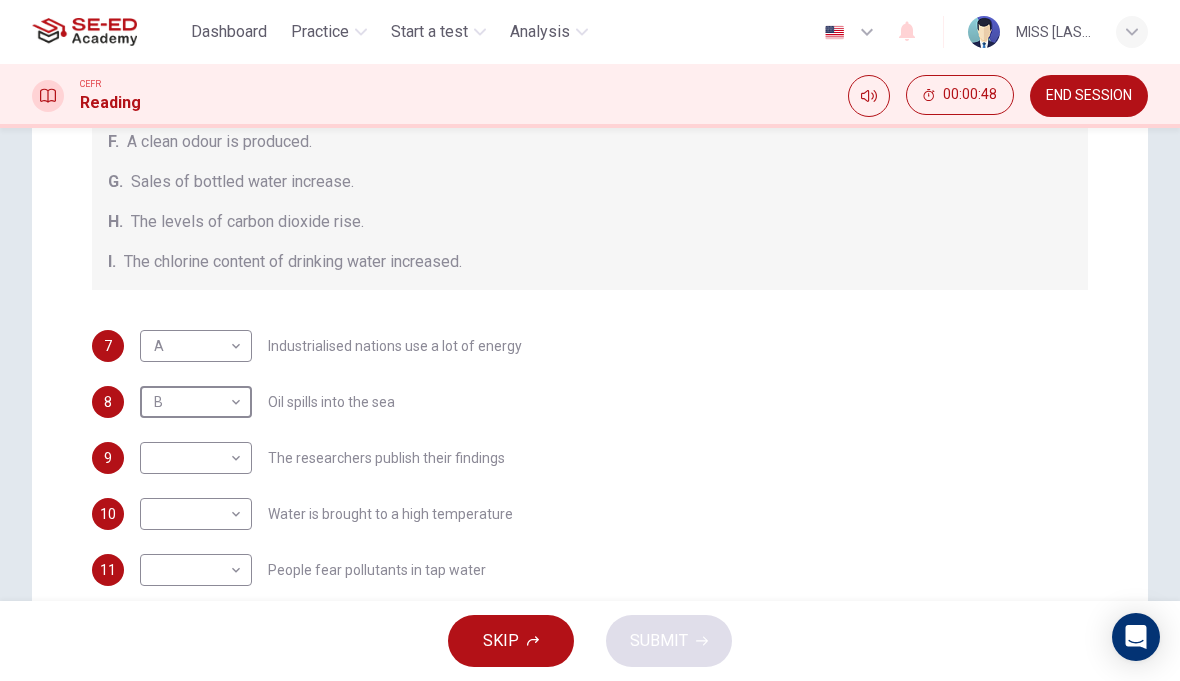 scroll, scrollTop: 357, scrollLeft: 0, axis: vertical 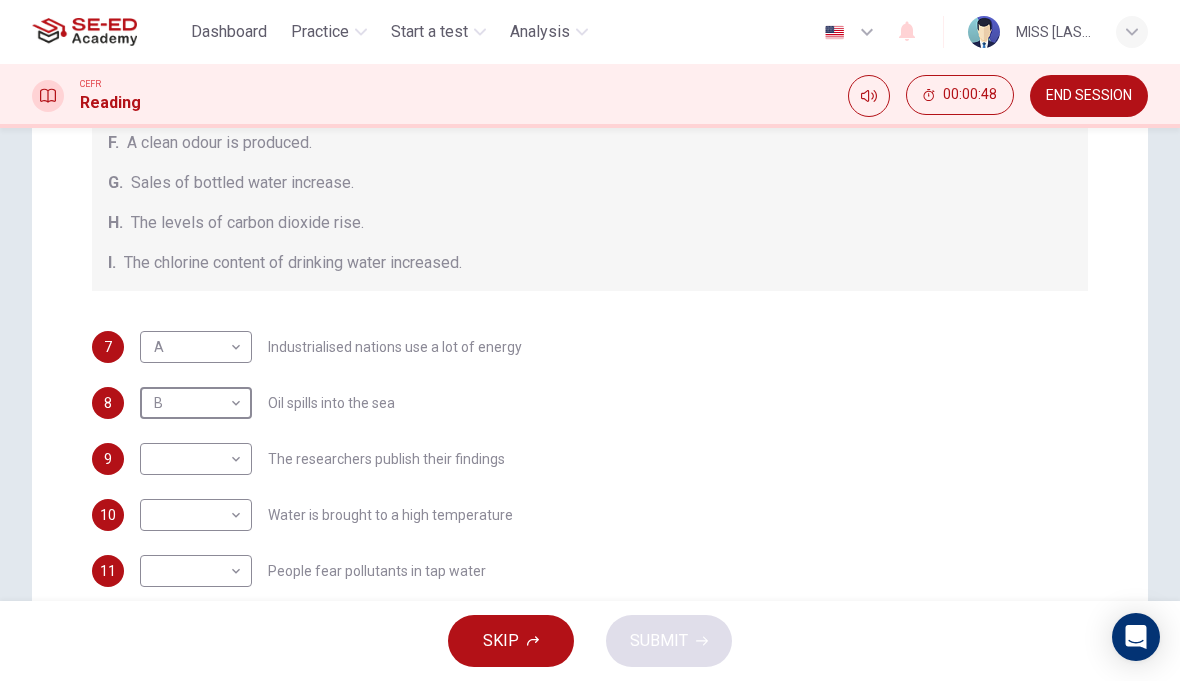click on "This site uses cookies, as explained in our  Privacy Policy . If you agree to the use of cookies, please click the Accept button and continue to browse our site.   Privacy Policy Accept Dashboard Practice Start a test Analysis English en ​ MISS [LAST NAME] [LAST NAME] CEFR Reading 00:00:48 END SESSION Question Passage Questions 7 - 13 The Reading Passage describes a number of cause and effect relationships.
Match each cause with its effect ( A-J ).
Write the appropriate letters ( A-J ) in the boxes below. Causes A. The focus of pollution moves to the home. B. The levels of carbon monoxide rise. C. The world’s natural resources are unequally shared. D. Environmentalists look elsewhere for an explanation. E. Chemicals are effectively stripped from the water. F. A clean odour is produced. G. Sales of bottled water increase. H. The levels of carbon dioxide rise. I. The chlorine content of drinking water increased. 7 A A ​ Industrialised nations use a lot of energy 8 B B ​ Oil spills into the sea 9 ​ ​" at bounding box center (590, 340) 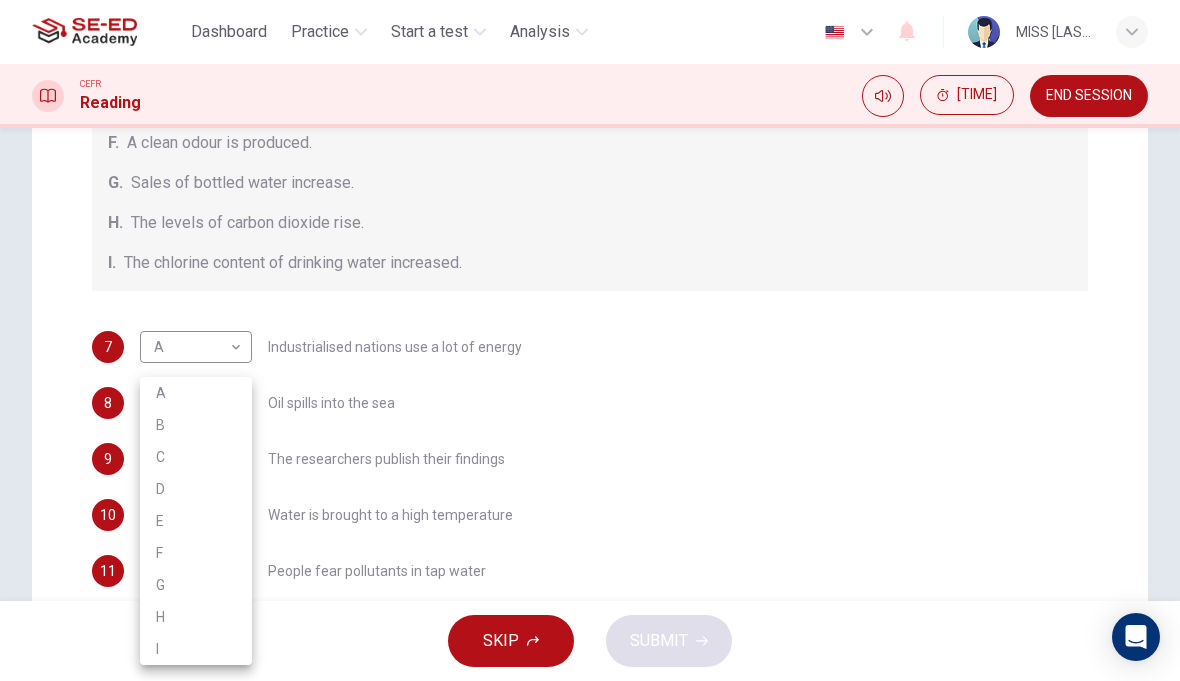 click on "C" at bounding box center [196, 457] 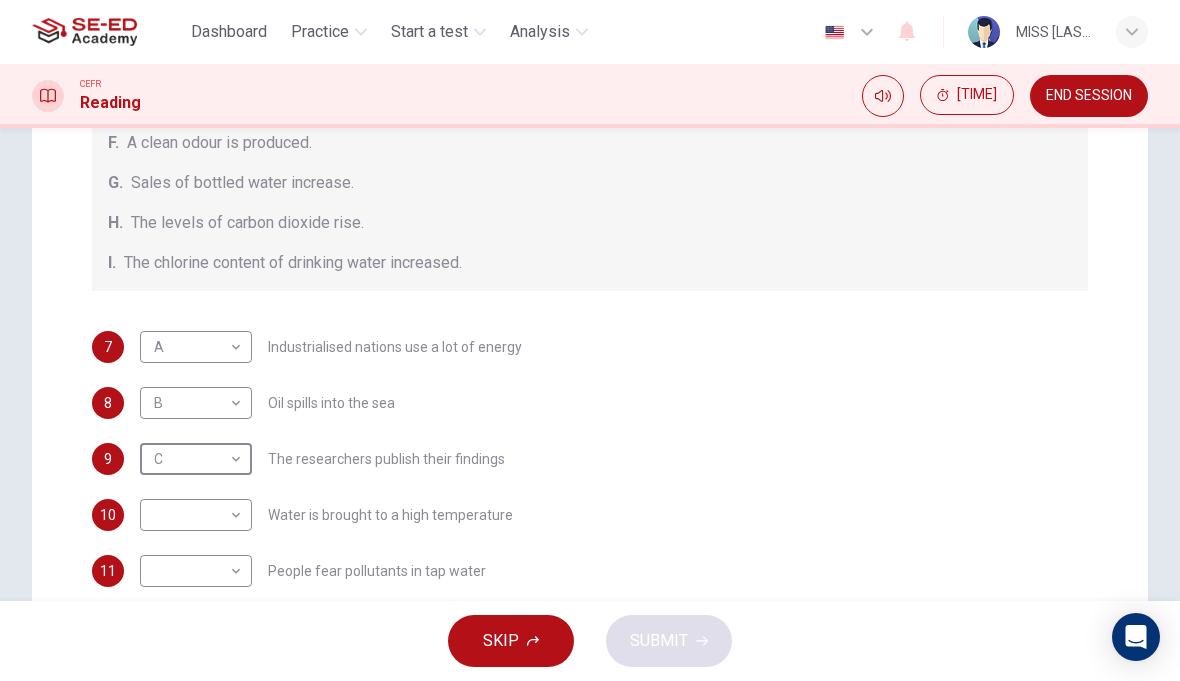click on "This site uses cookies, as explained in our  Privacy Policy . If you agree to the use of cookies, please click the Accept button and continue to browse our site.   Privacy Policy Accept Dashboard Practice Start a test Analysis English en ​ MISS [LAST] [LAST] CEFR Reading 00:00:49 END SESSION Question Passage Questions 7 - 13 The Reading Passage describes a number of cause and effect relationships.
Match each cause with its effect ( A-J ).
Write the appropriate letters ( A-J ) in the boxes below. Causes A. The focus of pollution moves to the home. B. The levels of carbon monoxide rise. C. The world’s natural resources are unequally shared. D. Environmentalists look elsewhere for an explanation. E. Chemicals are effectively stripped from the water. F. A clean odour is produced. G. Sales of bottled water increase. H. The levels of carbon dioxide rise. I. The chlorine content of drinking water increased. 7 A A ​ Industrialised nations use a lot of energy 8 B B ​ Oil spills into the sea 9 C C ​" at bounding box center [590, 340] 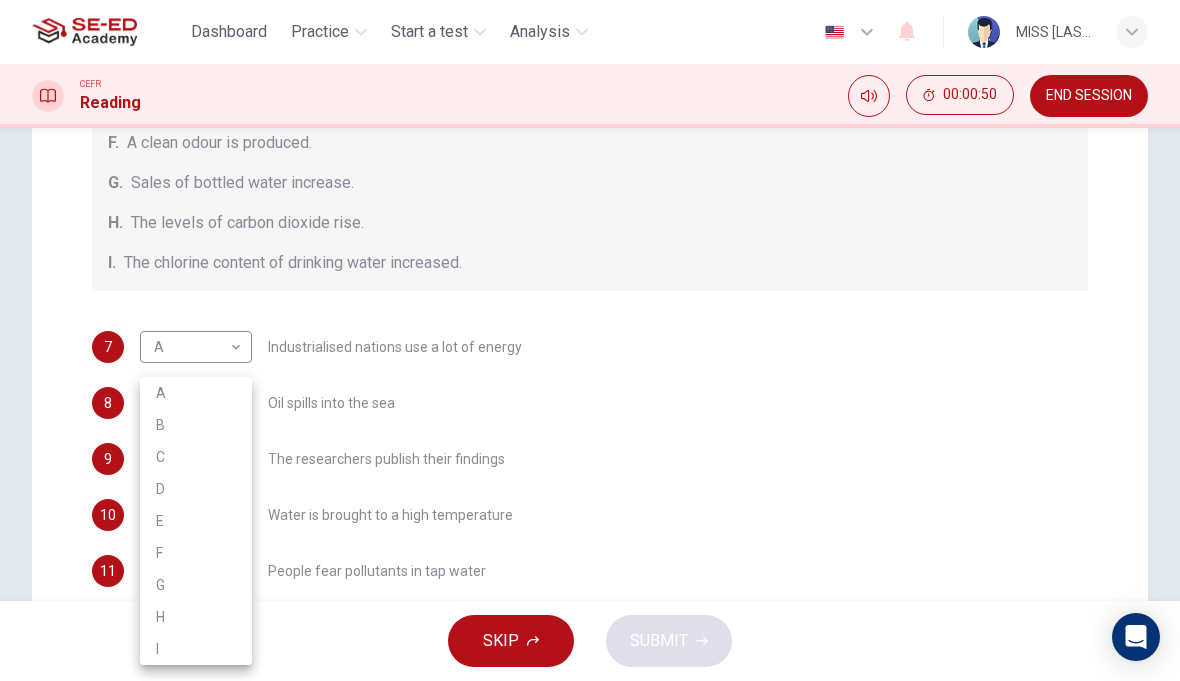 click on "D" at bounding box center [196, 489] 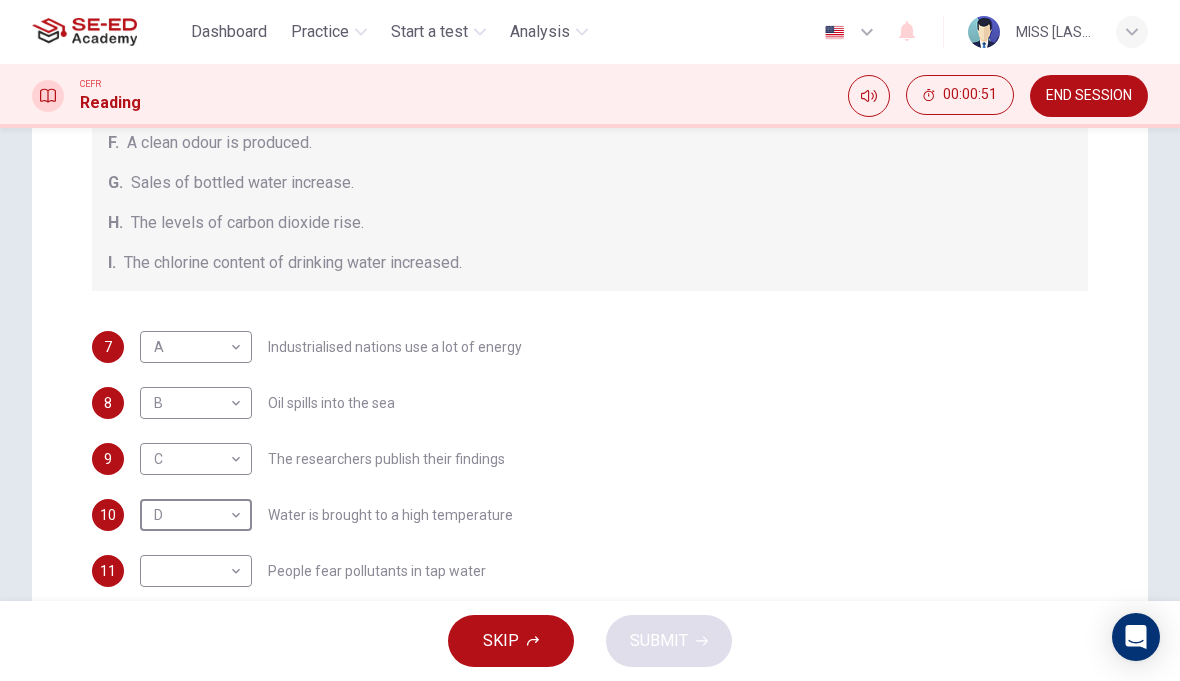 click on "This site uses cookies, as explained in our Privacy Policy. If you agree to the use of cookies, please click the Accept button and continue to browse our site. Privacy Policy Accept Dashboard Practice Start a test Analysis English en MISS NANNAPAT PLIAMPLUEM CEFR Reading [TIME] END SESSION Question Passage Questions 7 - 13 The Reading Passage describes a number of cause and effect relationships. Match each cause with its effect ( A-J ). Write the appropriate letters ( A-J ) in the boxes below. Causes A. The focus of pollution moves to the home. B. The levels of carbon monoxide rise. C. The world’s natural resources are unequally shared. D. Environmentalists look elsewhere for an explanation. E. Chemicals are effectively stripped from the water. F. A clean odour is produced. G. Sales of bottled water increase. H. The levels of carbon dioxide rise. I. The chlorine content of drinking water increased. 7 A A Industrialised nations use a lot of energy 8 B B Oil spills into the sea 9 C C" at bounding box center [590, 340] 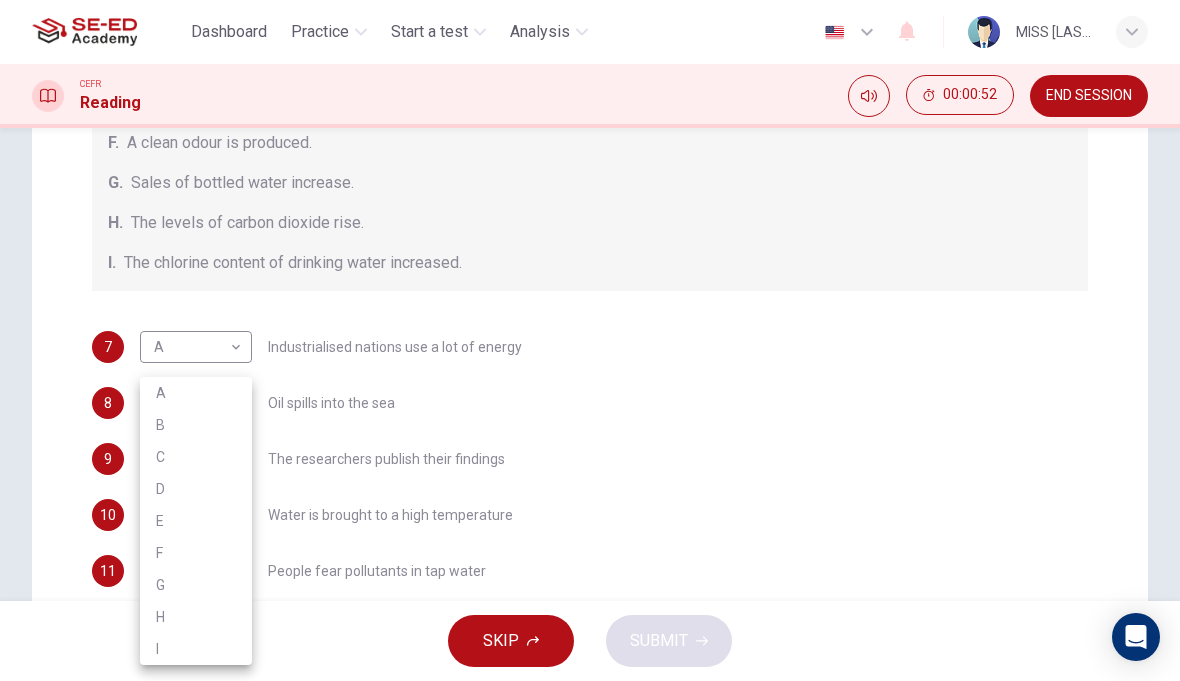 click on "E" at bounding box center [196, 521] 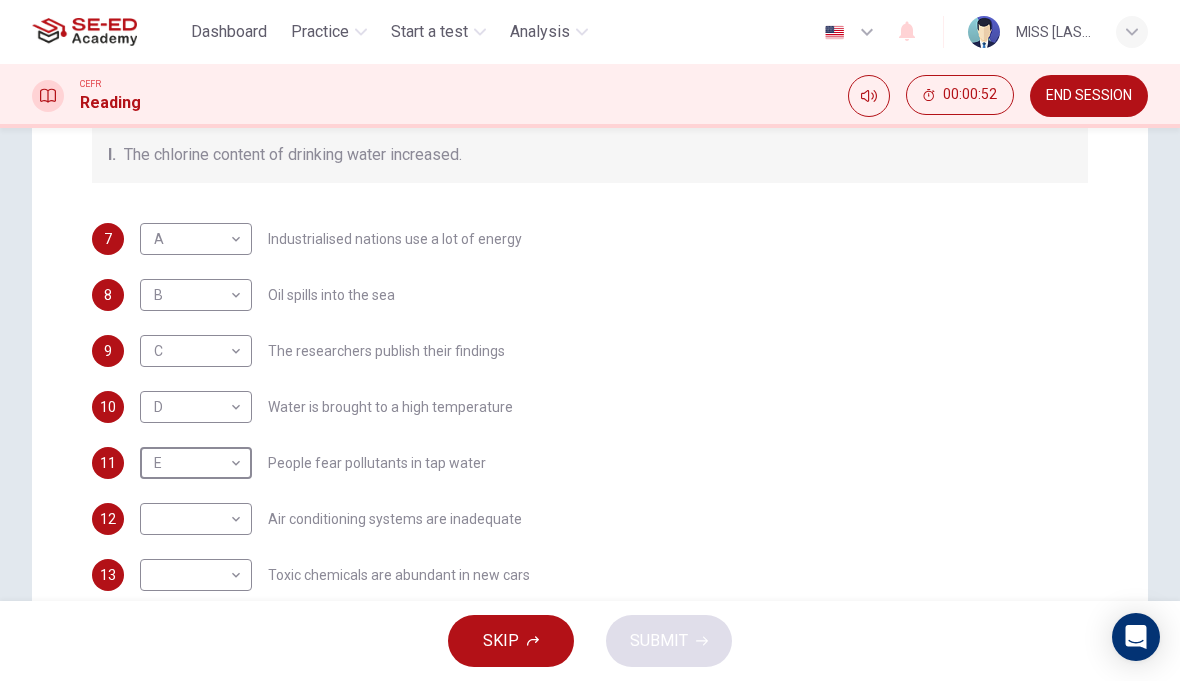 scroll, scrollTop: 490, scrollLeft: 0, axis: vertical 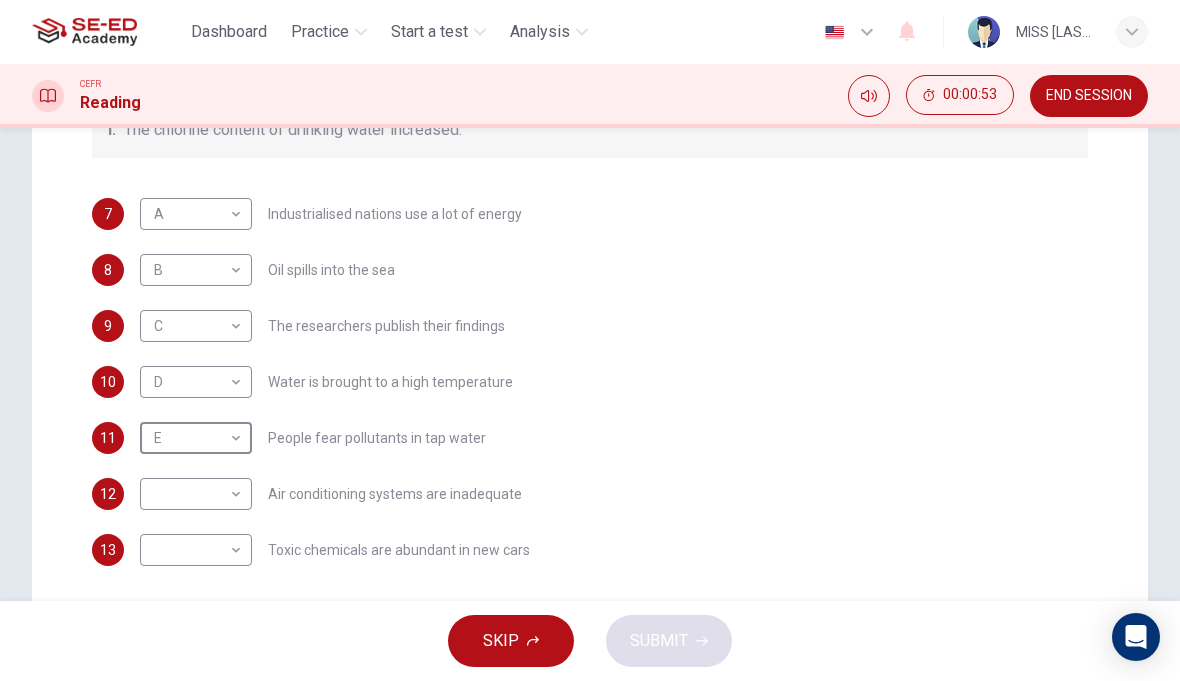 click on "Write the appropriate letters ( A-J ) in the boxes below. Causes A. The focus of pollution moves to the home. B. The levels of carbon monoxide rise. C. The world’s natural resources are unequally shared. D. Environmentalists look elsewhere for an explanation. E. Chemicals are effectively stripped from the water. F. A clean odour is produced. G. Sales of bottled water increase. H. The levels of carbon dioxide rise. I. The chlorine content of drinking water increased. 7 A A ​ Industrialised nations use a lot of energy 8 B B ​ Oil spills into the sea 9 C C ​" at bounding box center (590, 340) 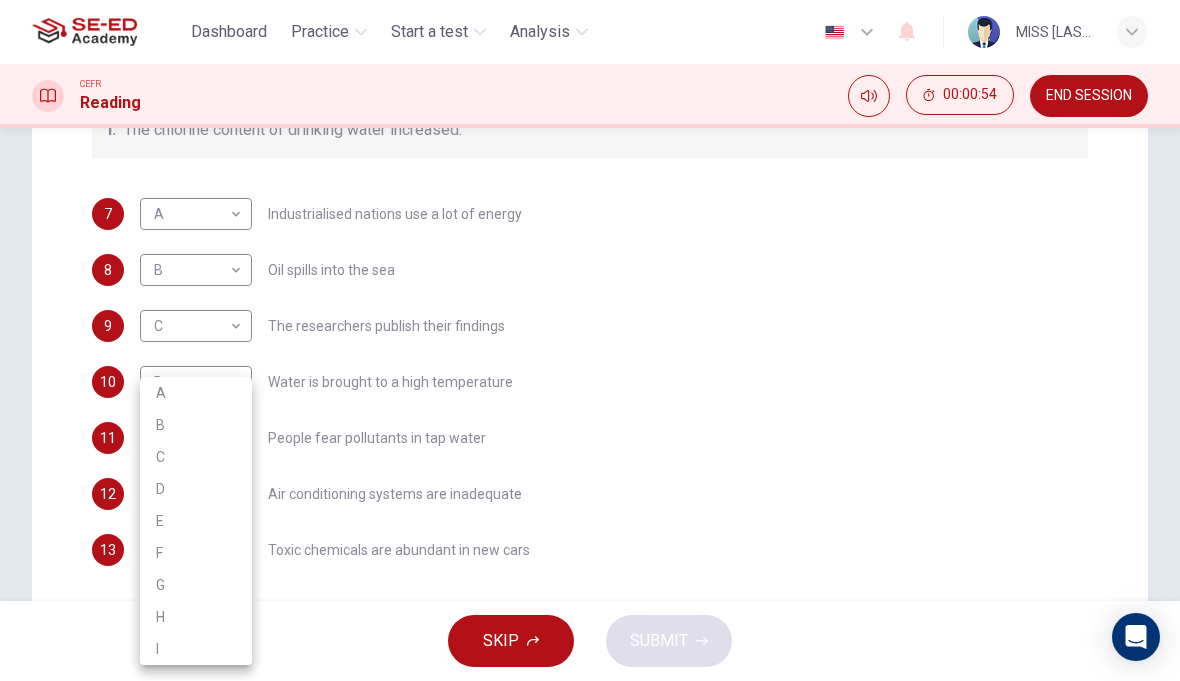 click on "F" at bounding box center (196, 553) 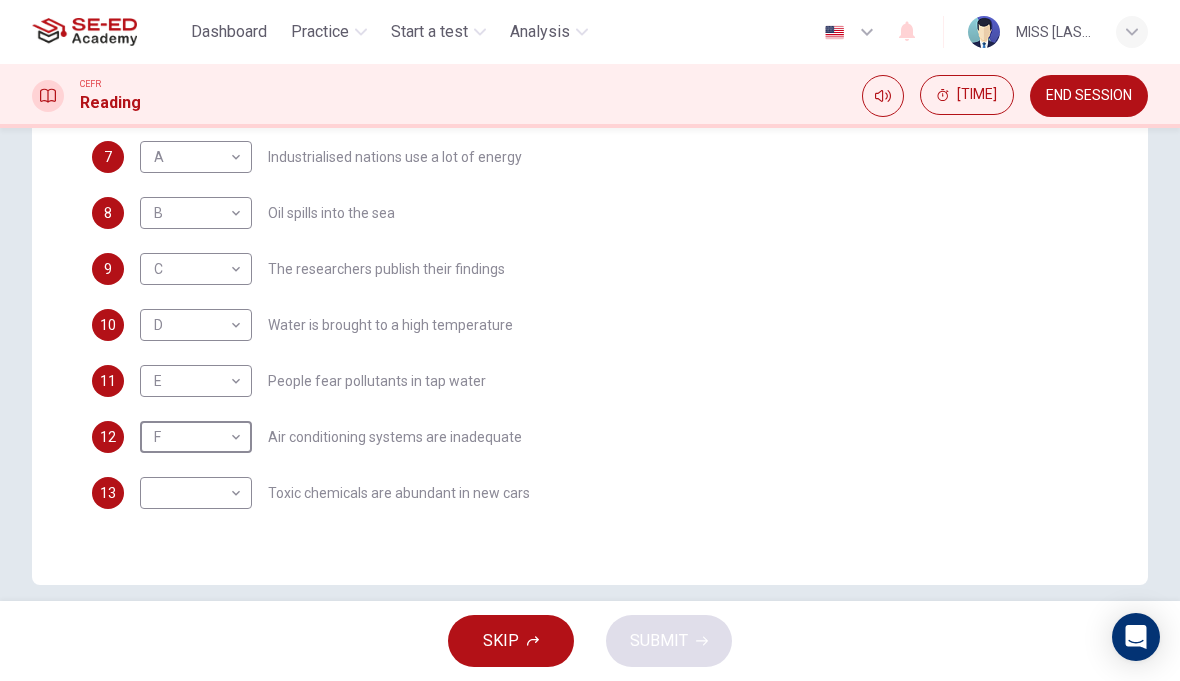 scroll, scrollTop: 558, scrollLeft: 0, axis: vertical 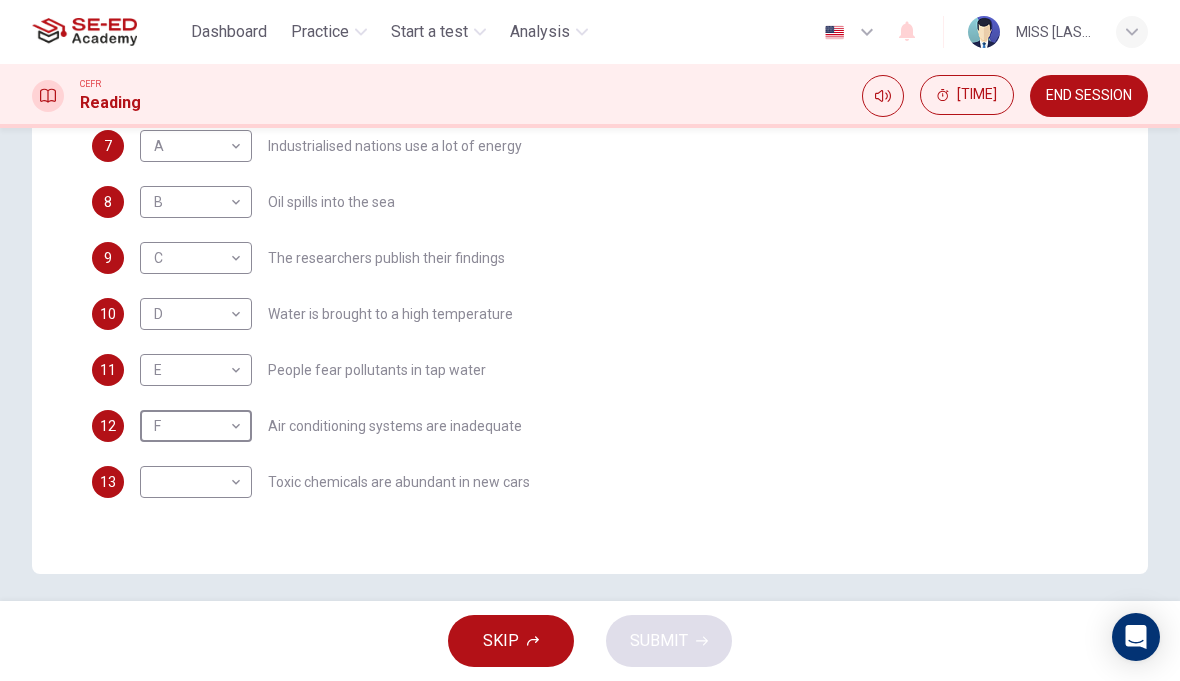 click on "This site uses cookies, as explained in our  Privacy Policy . If you agree to the use of cookies, please click the Accept button and continue to browse our site.   Privacy Policy Accept Dashboard Practice Start a test Analysis English en ​ MISS [LAST] [LAST] CEFR Reading 00:00:55 END SESSION Question Passage Questions 7 - 13 The Reading Passage describes a number of cause and effect relationships.
Match each cause with its effect ( A-J ).
Write the appropriate letters ( A-J ) in the boxes below. Causes A. The focus of pollution moves to the home. B. The levels of carbon monoxide rise. C. The world’s natural resources are unequally shared. D. Environmentalists look elsewhere for an explanation. E. Chemicals are effectively stripped from the water. F. A clean odour is produced. G. Sales of bottled water increase. H. The levels of carbon dioxide rise. I. The chlorine content of drinking water increased. 7 A A ​ Industrialised nations use a lot of energy 8 B B ​ Oil spills into the sea 9 C C ​" at bounding box center [590, 340] 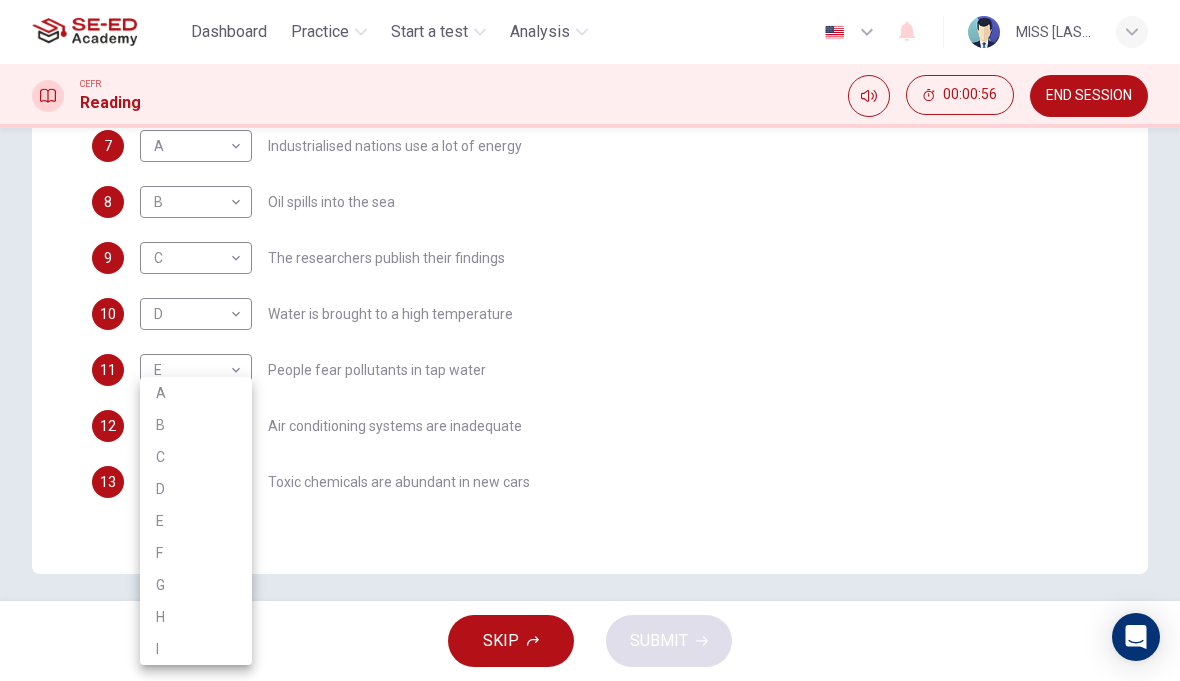 click on "G" at bounding box center [196, 585] 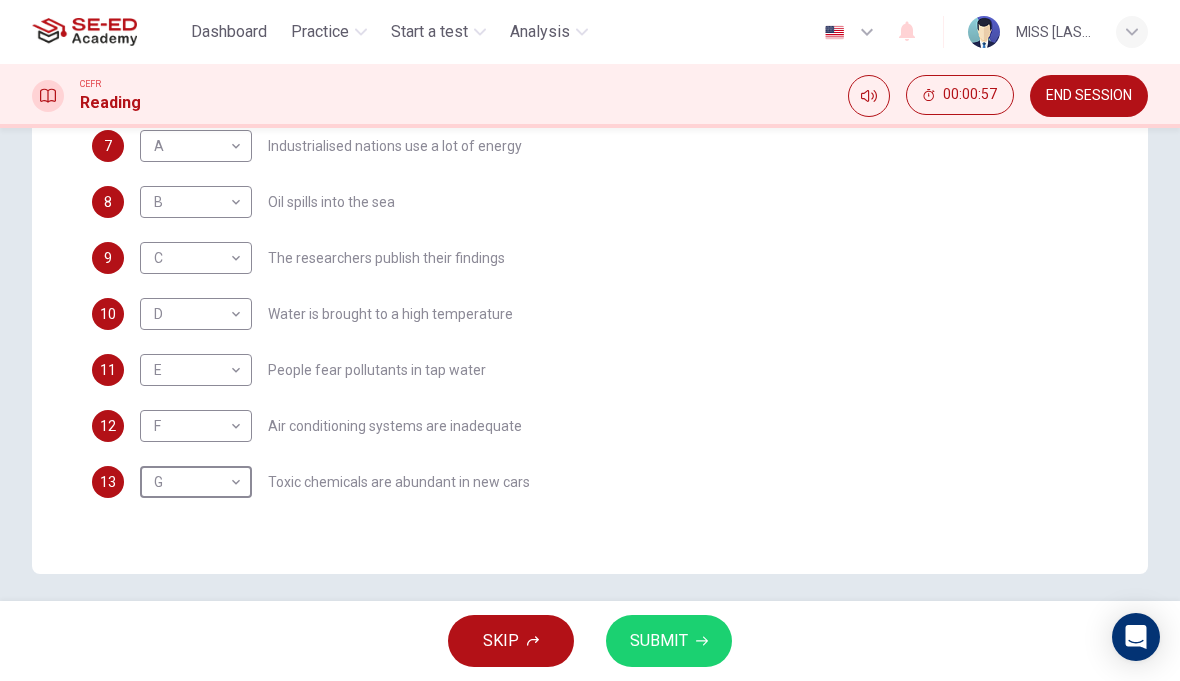 click on "SUBMIT" at bounding box center (669, 641) 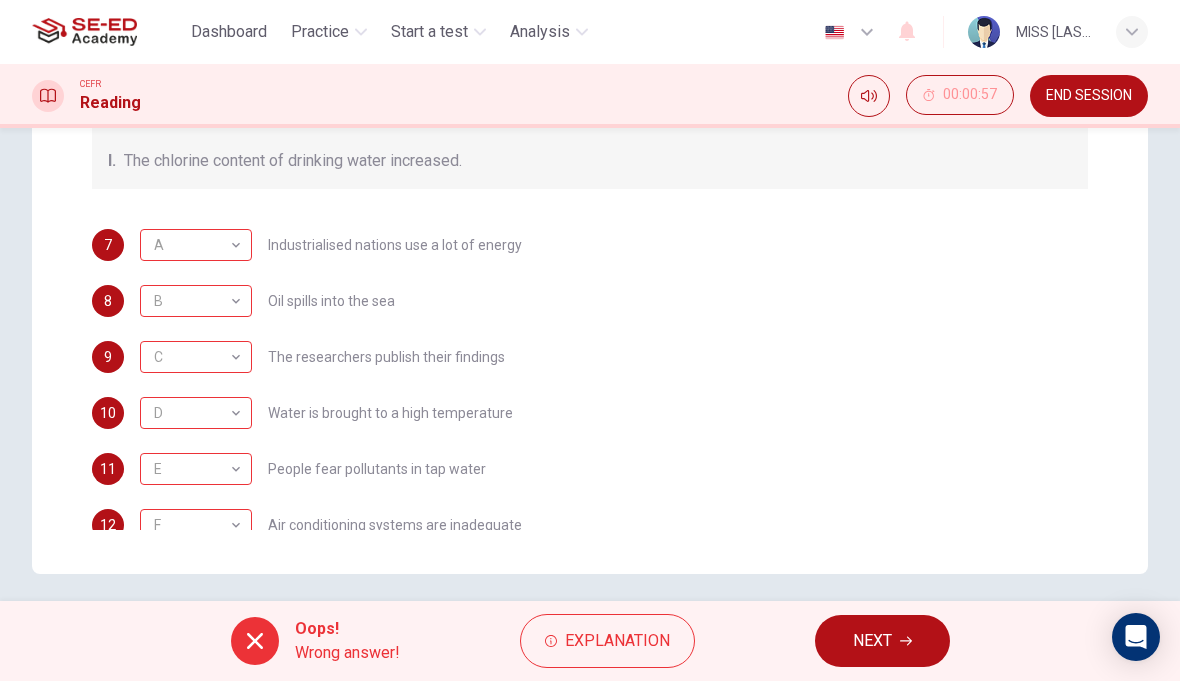 scroll, scrollTop: 184, scrollLeft: 0, axis: vertical 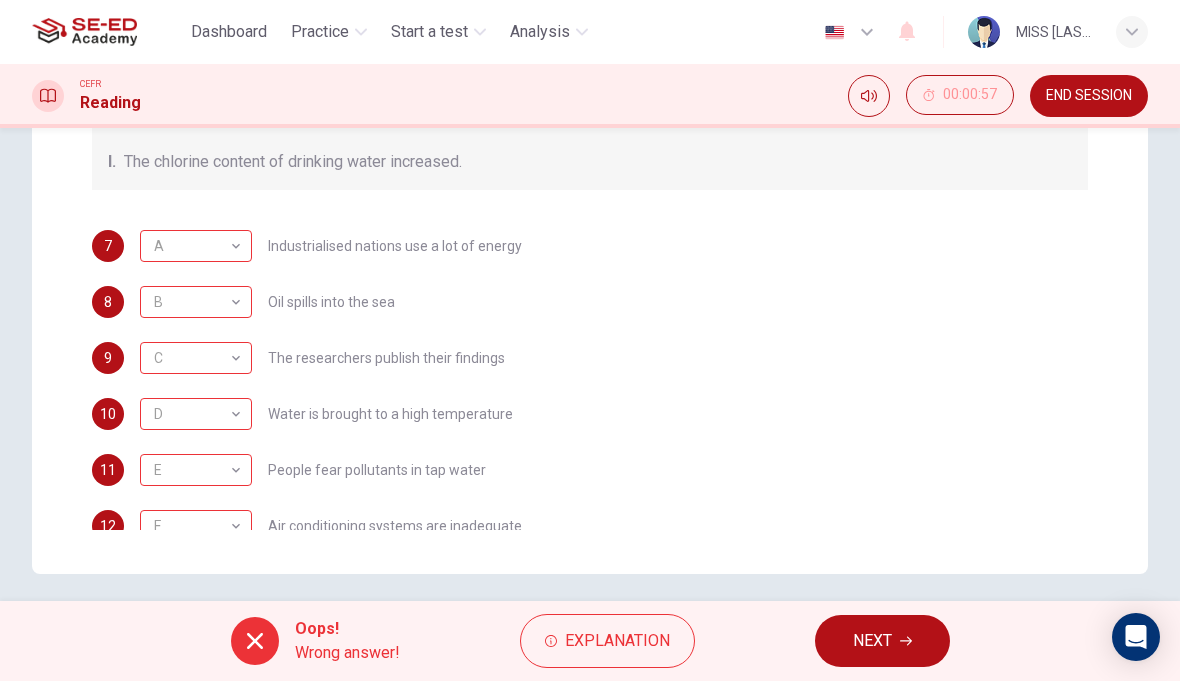 click on "NEXT" at bounding box center (872, 641) 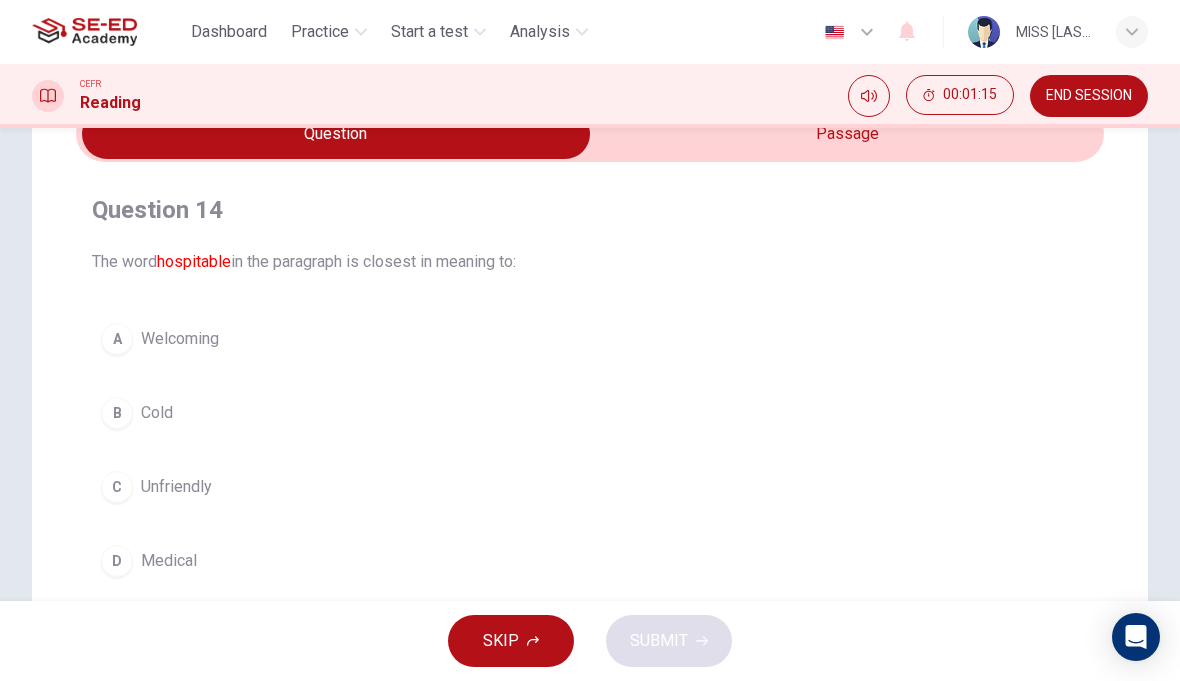 scroll, scrollTop: 109, scrollLeft: 0, axis: vertical 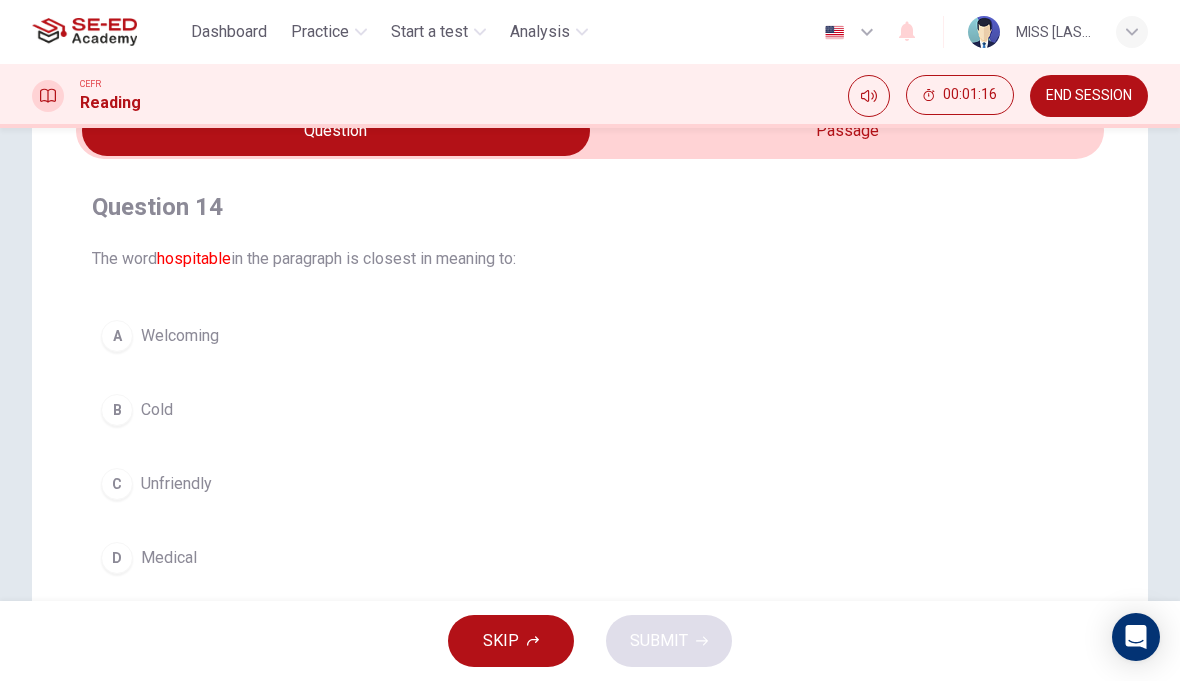 click on "Medical" at bounding box center (180, 336) 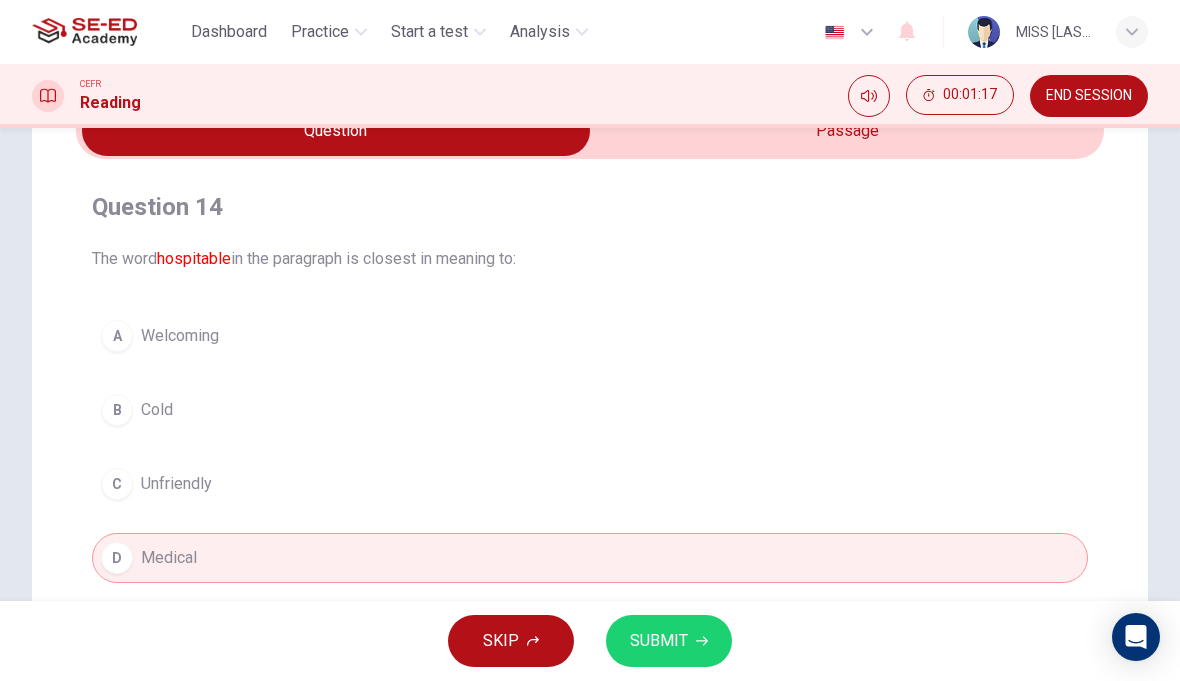 click on "SUBMIT" at bounding box center [669, 641] 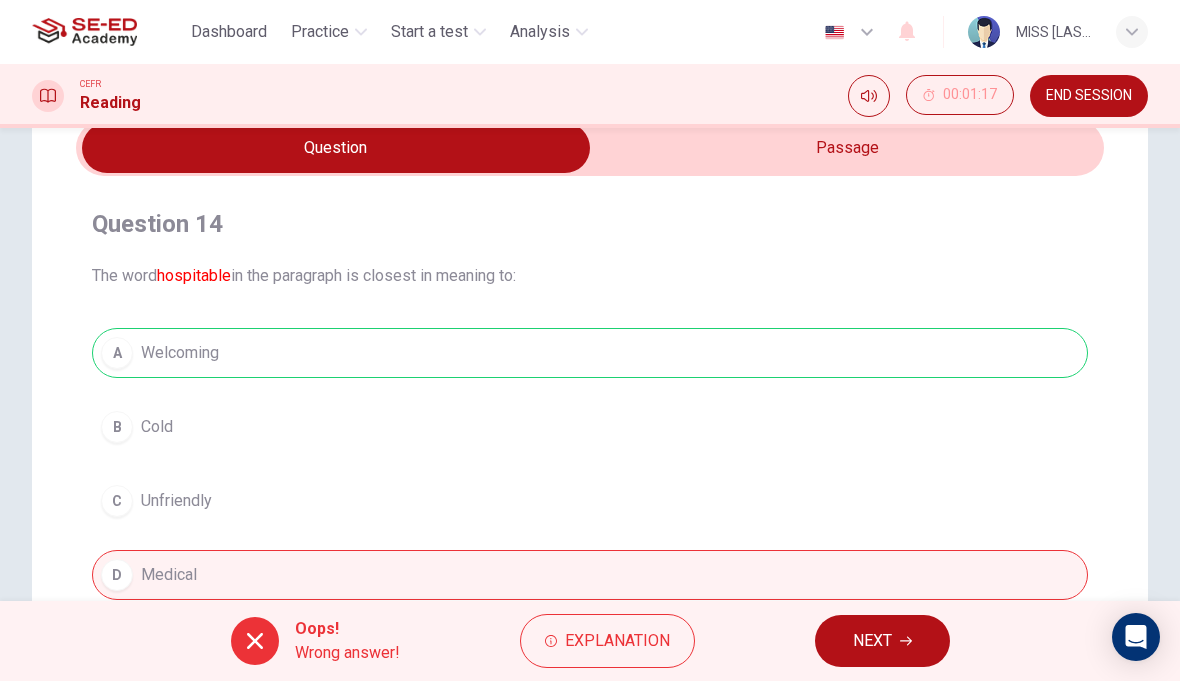 scroll, scrollTop: 91, scrollLeft: 0, axis: vertical 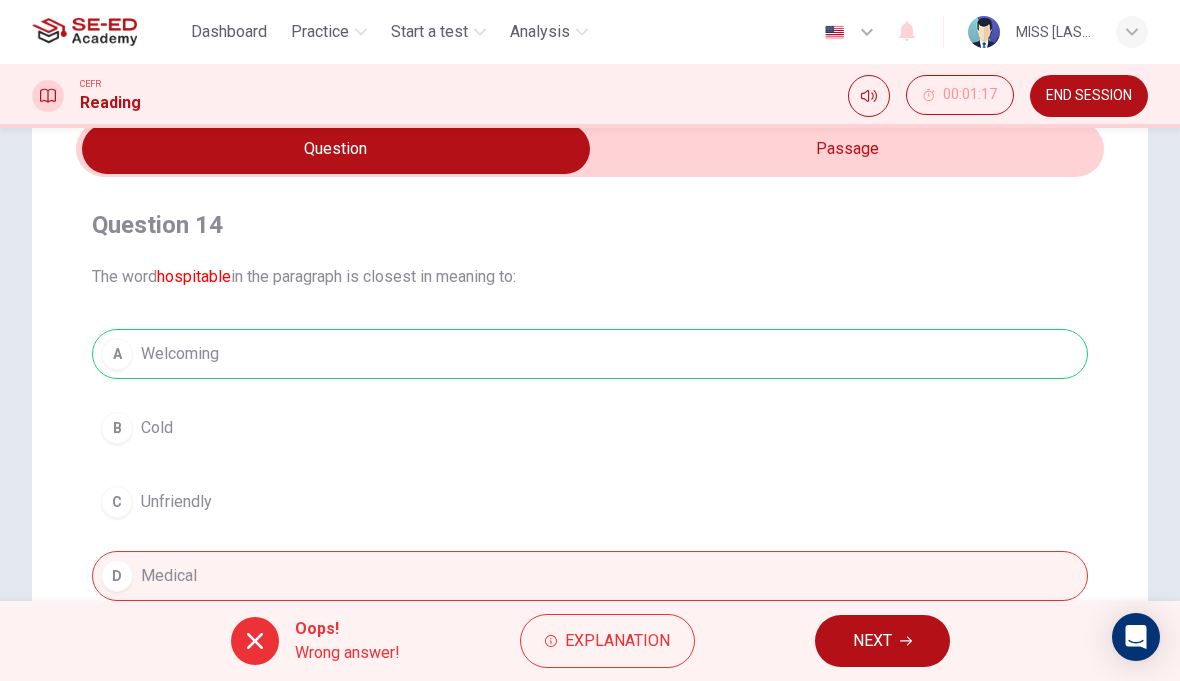 click on "NEXT" at bounding box center (882, 641) 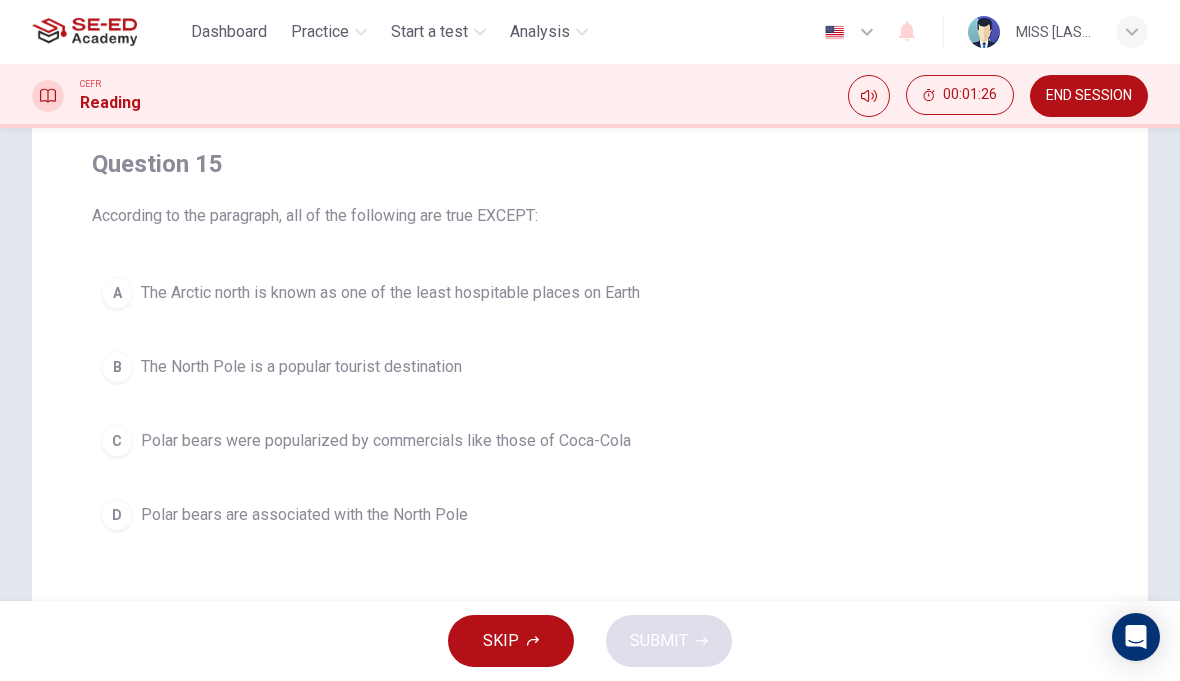 scroll, scrollTop: 153, scrollLeft: 0, axis: vertical 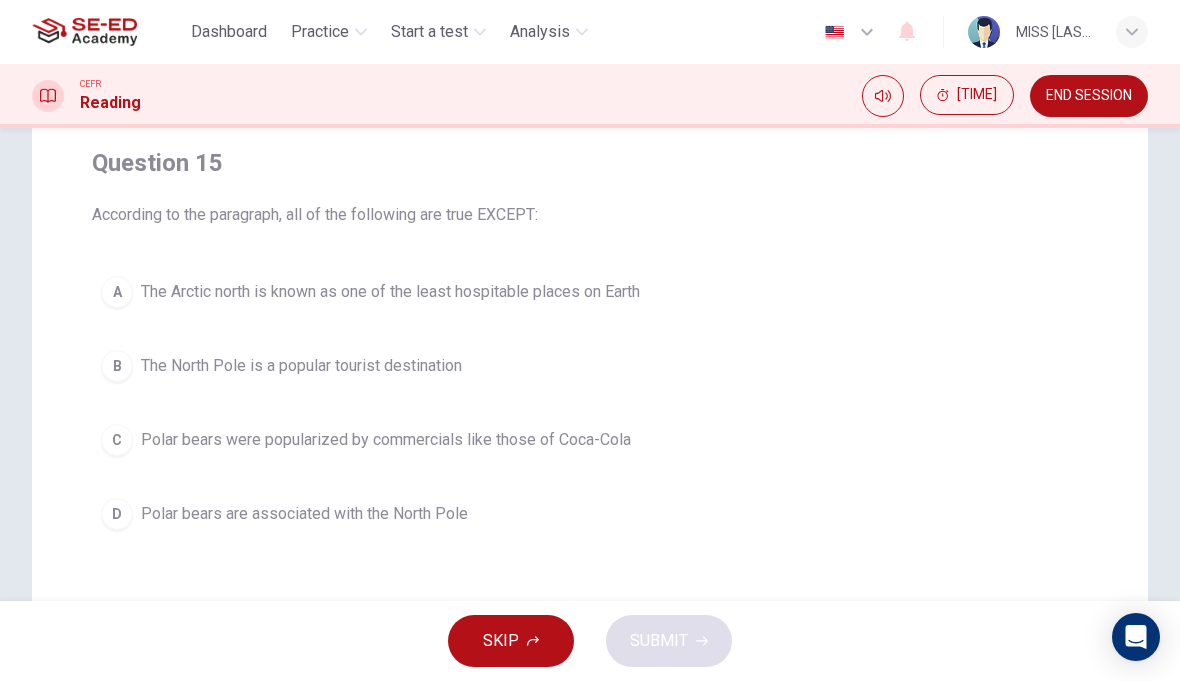 click on "The North Pole is a popular tourist destination" at bounding box center (390, 292) 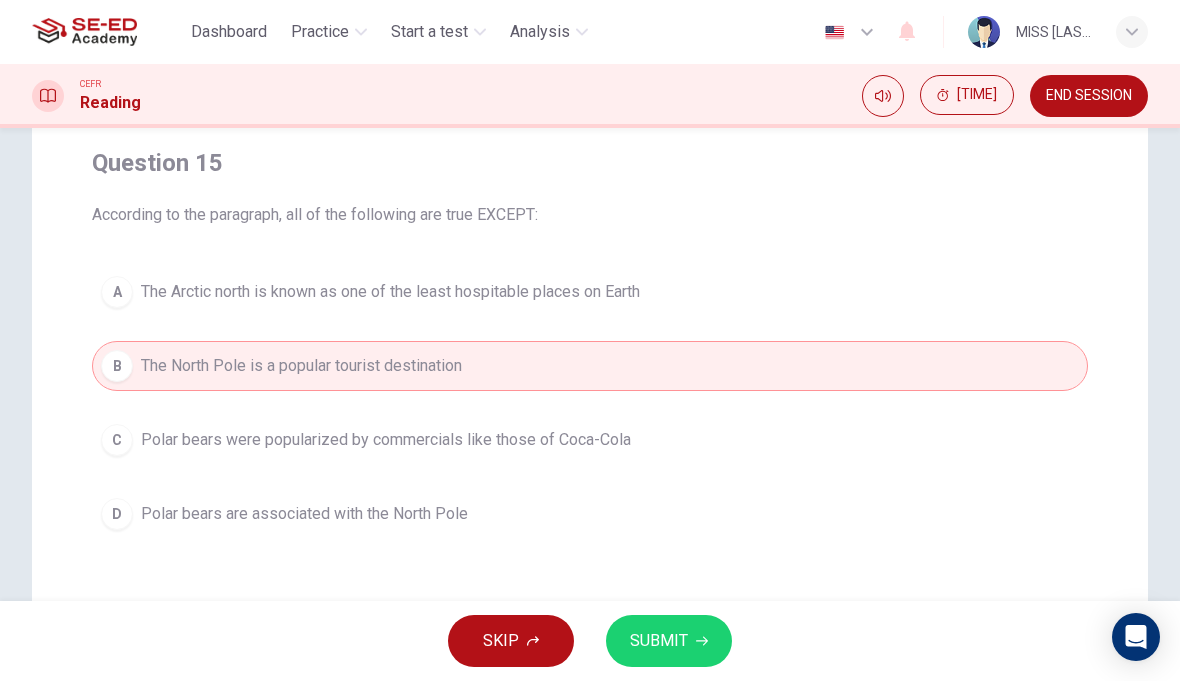click on "SUBMIT" at bounding box center (659, 641) 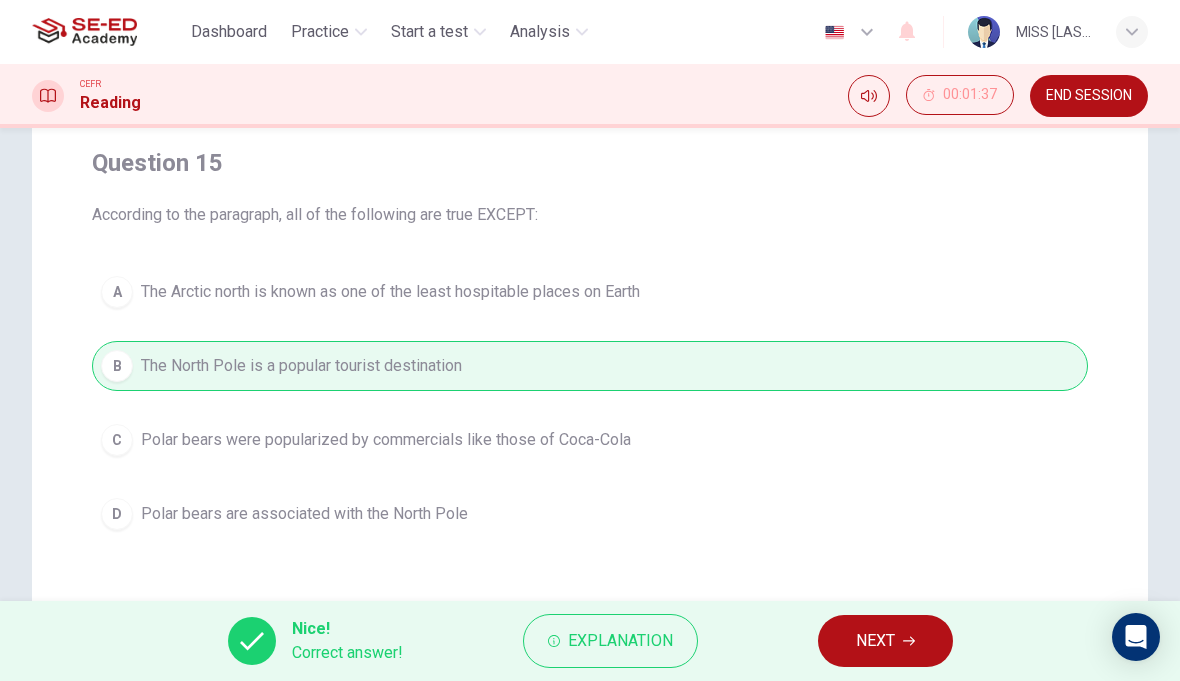 click on "NEXT" at bounding box center (875, 641) 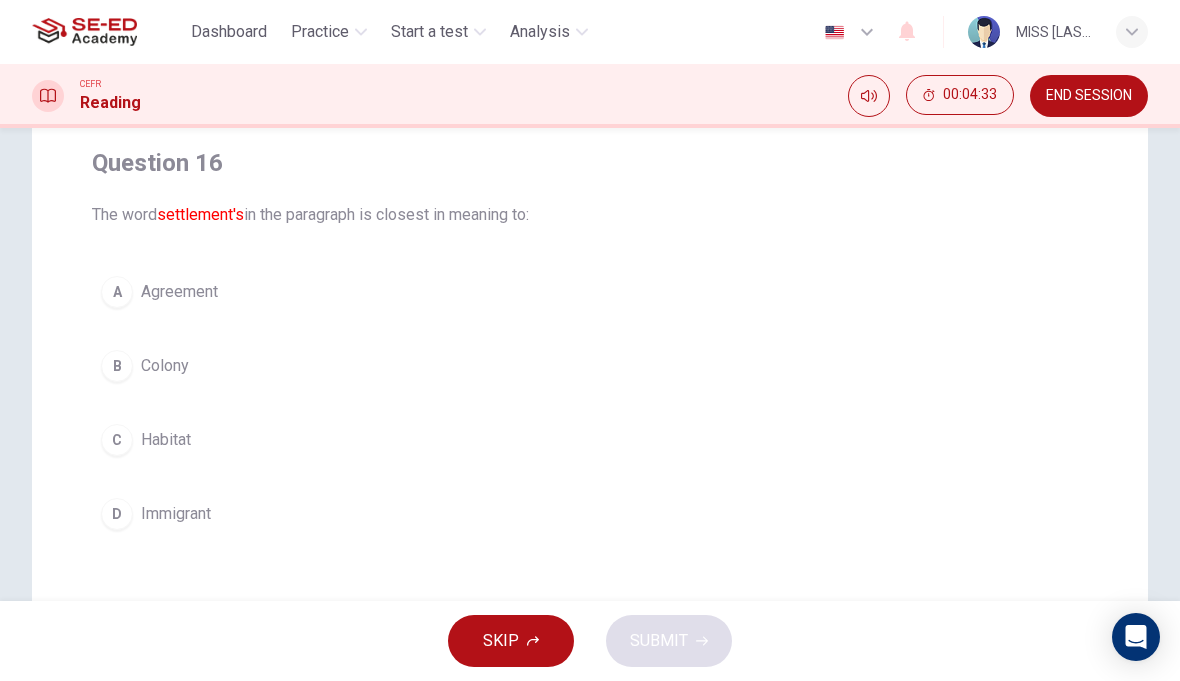click on "Agreement" at bounding box center [179, 292] 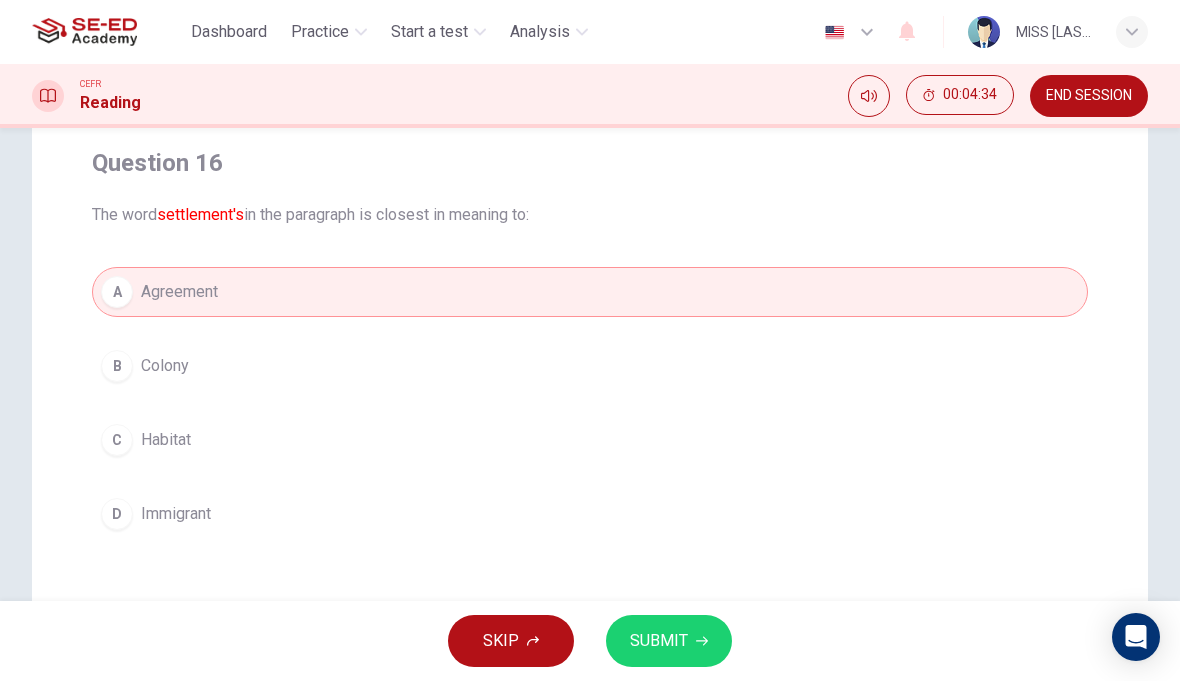 click on "SUBMIT" at bounding box center [659, 641] 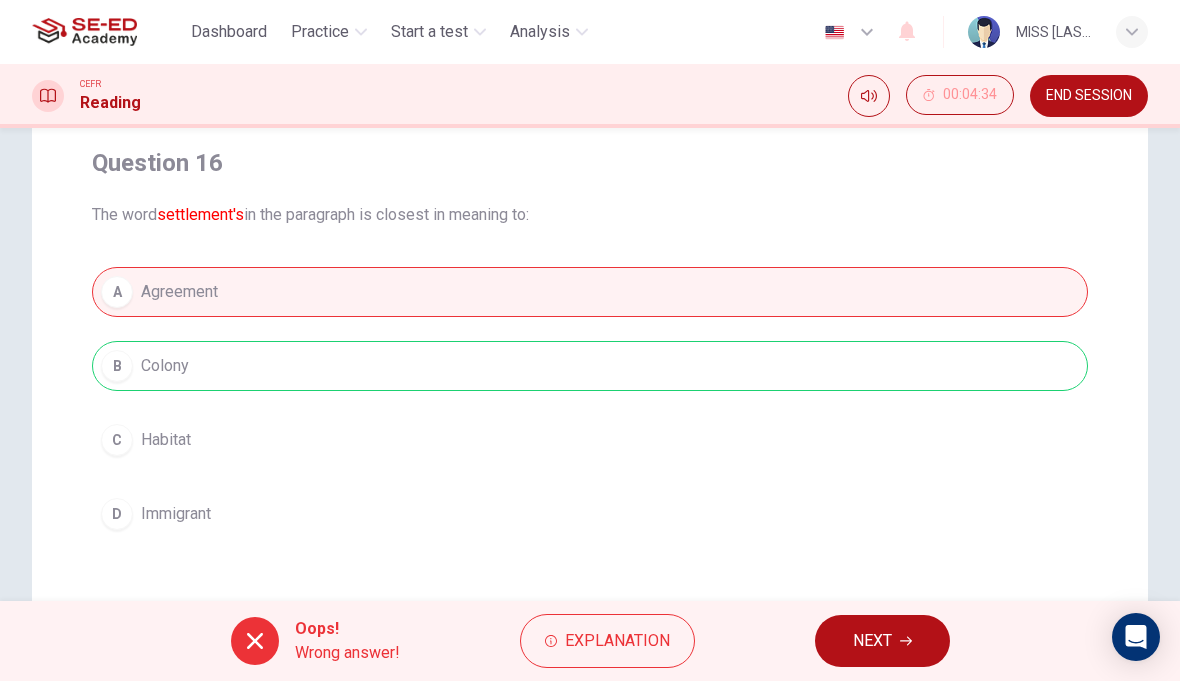 click on "NEXT" at bounding box center [872, 641] 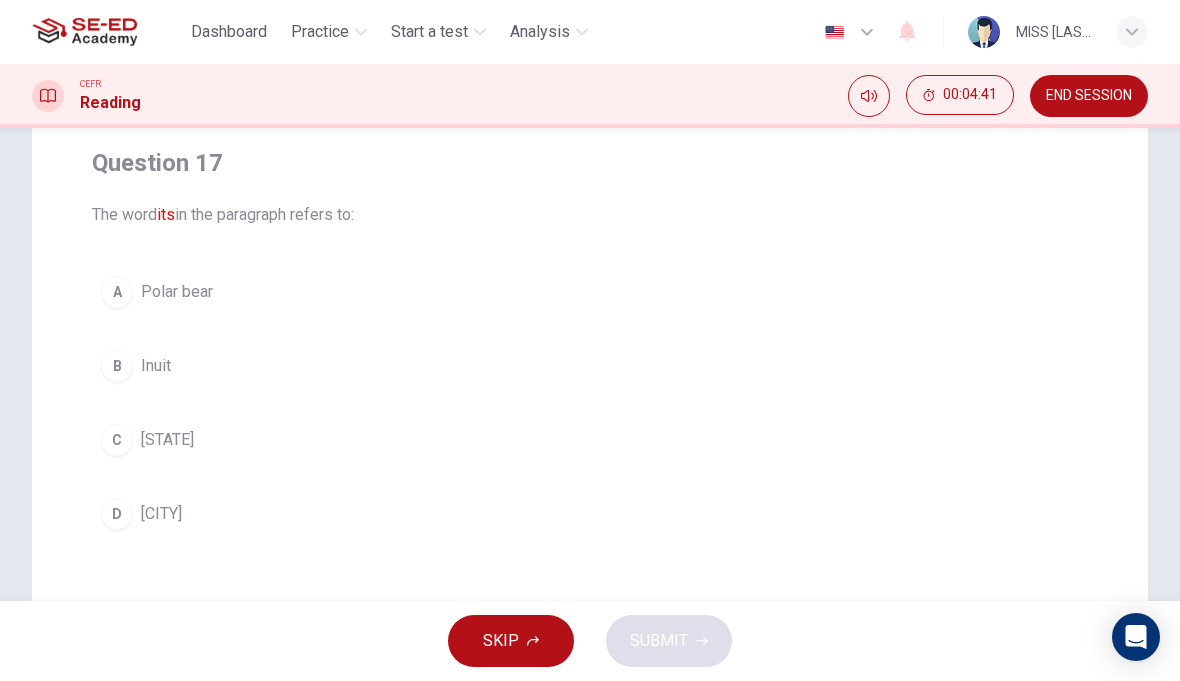 click on "A Polar bear" at bounding box center (590, 292) 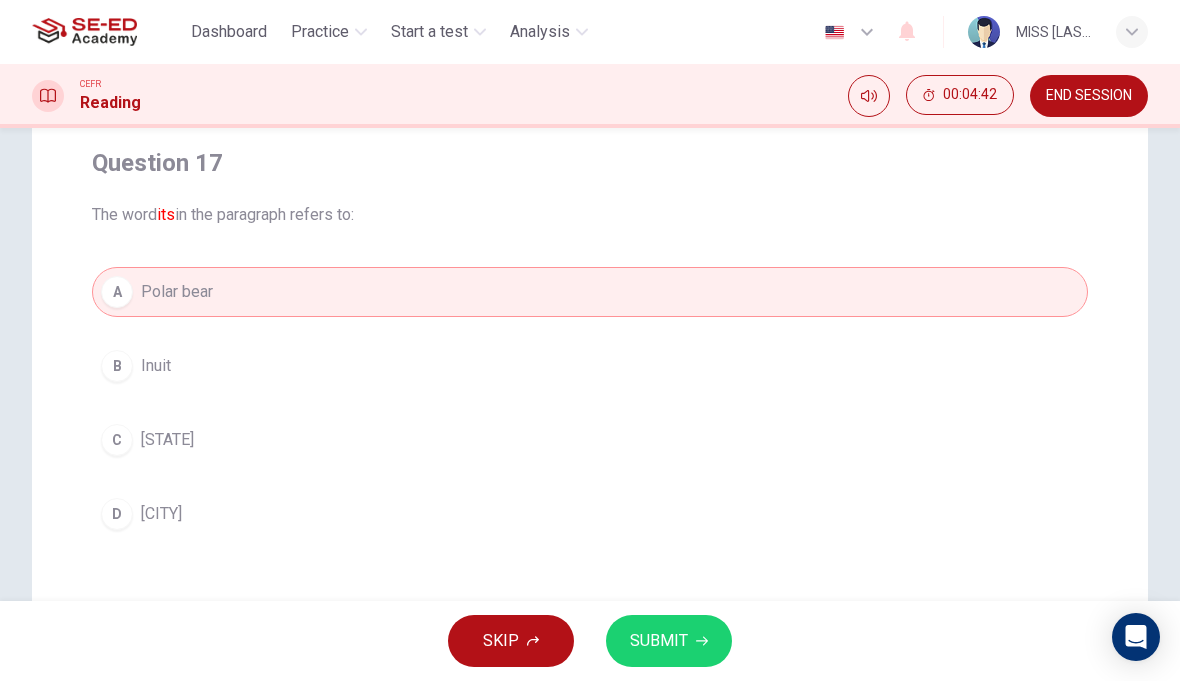 click on "SUBMIT" at bounding box center (669, 641) 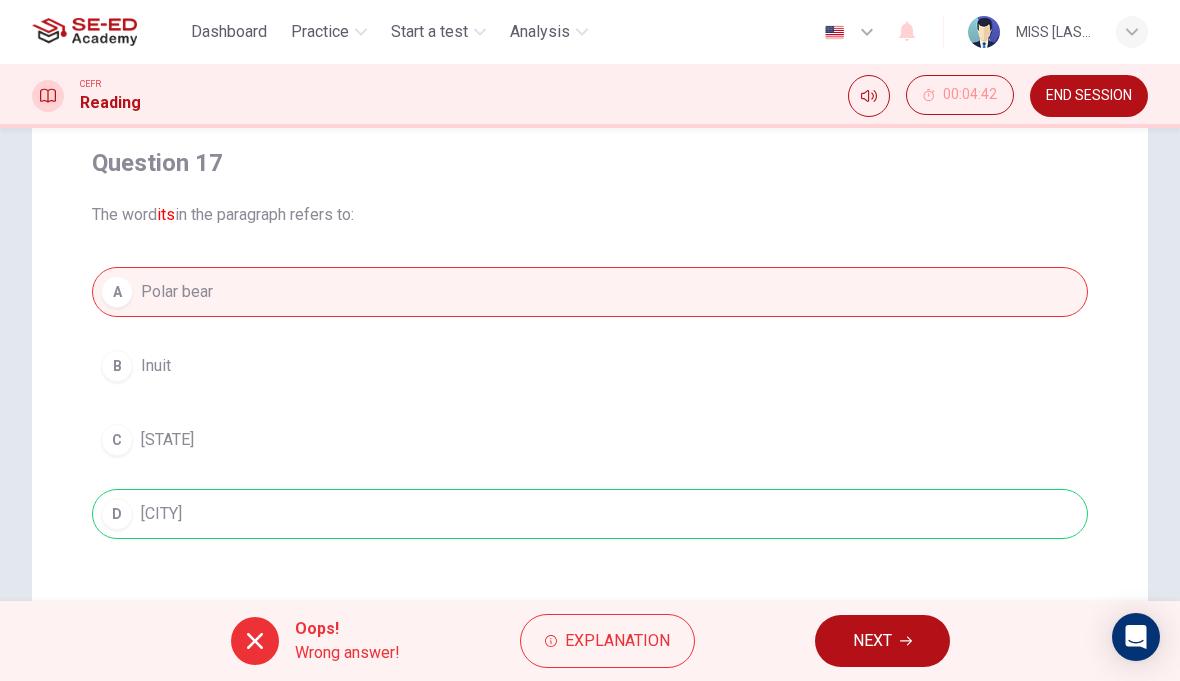 click at bounding box center (906, 641) 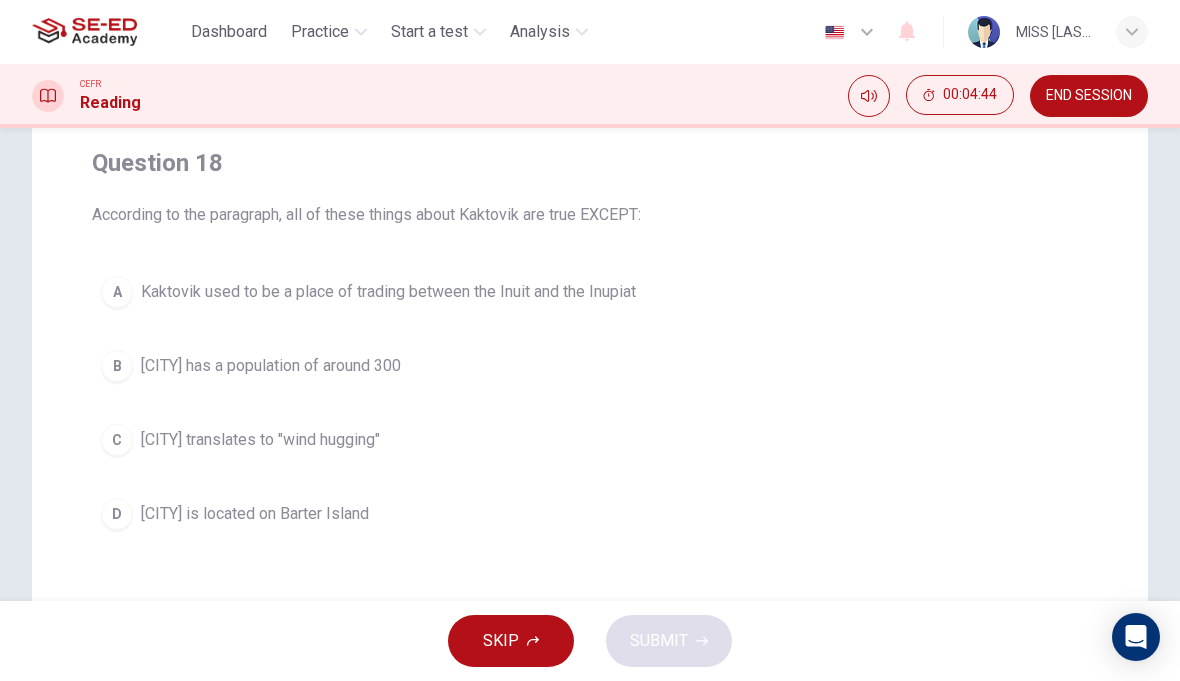click on "A Kaktovik used to be a place of trading between the Inuit and the Inupiat" at bounding box center [590, 292] 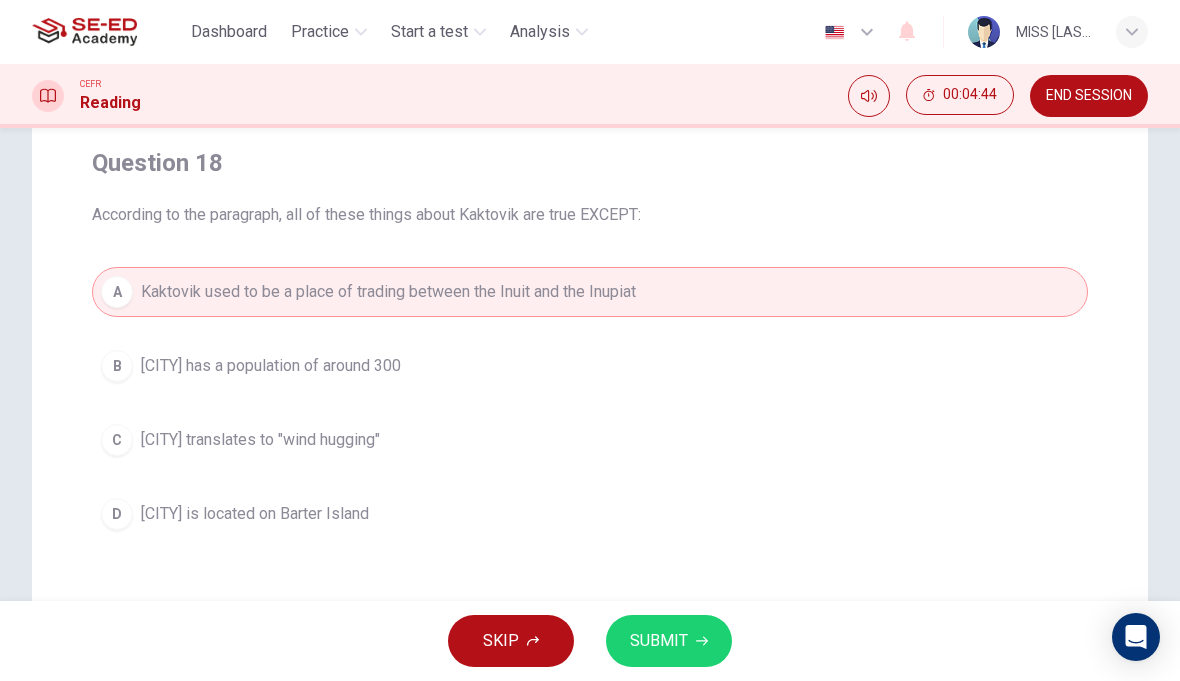 click on "SUBMIT" at bounding box center [659, 641] 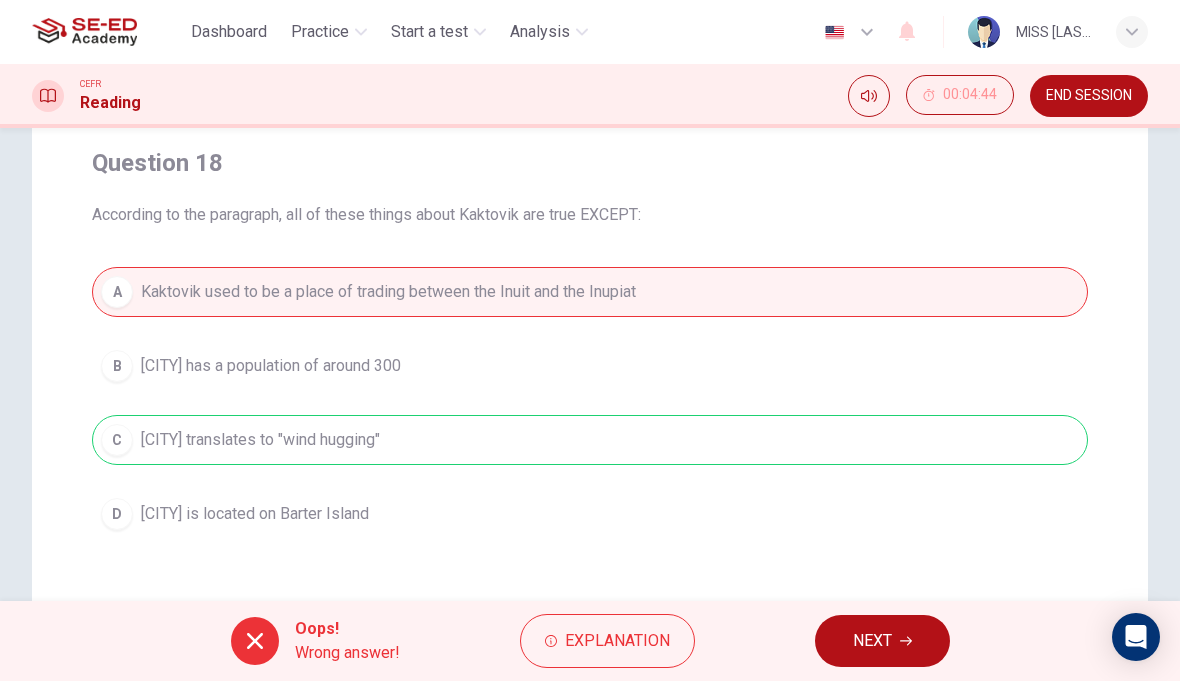 click on "NEXT" at bounding box center [882, 641] 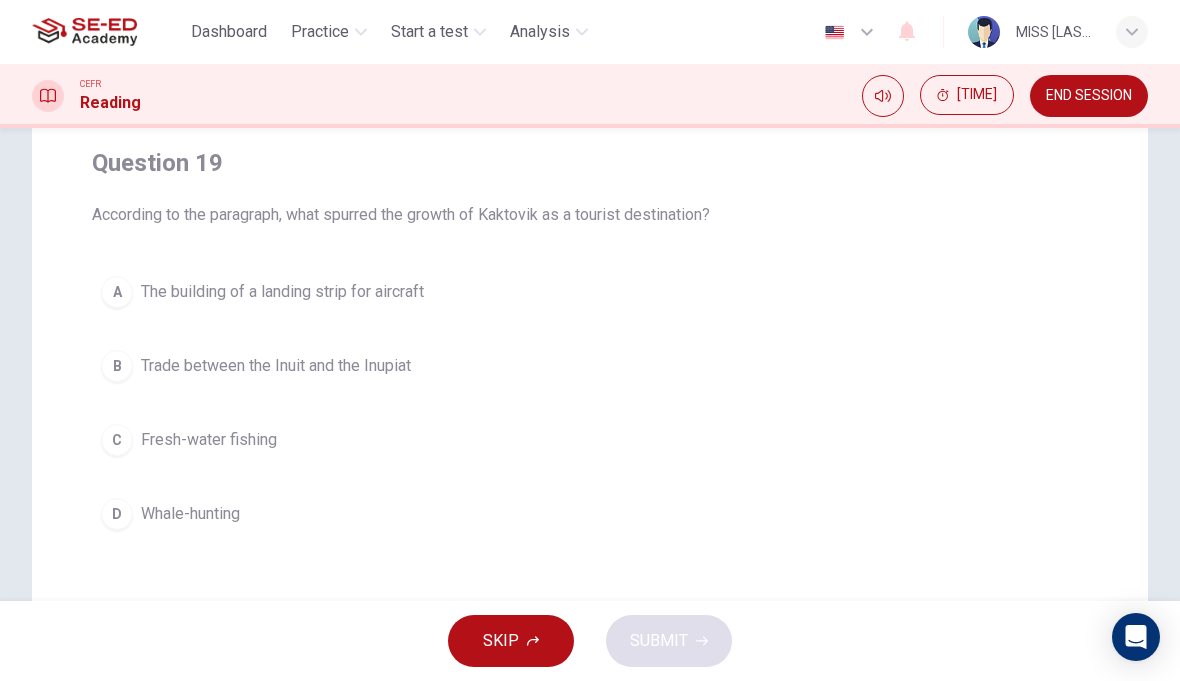 click on "The building of a landing strip for aircraft" at bounding box center (282, 292) 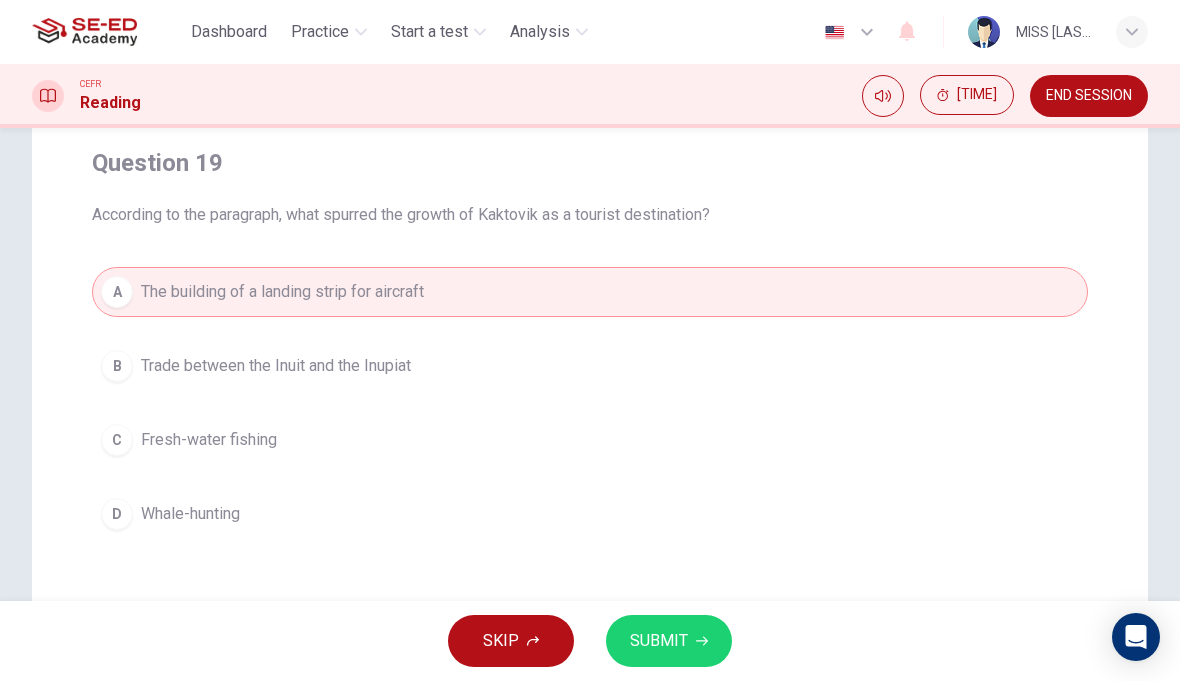 click on "SUBMIT" at bounding box center (659, 641) 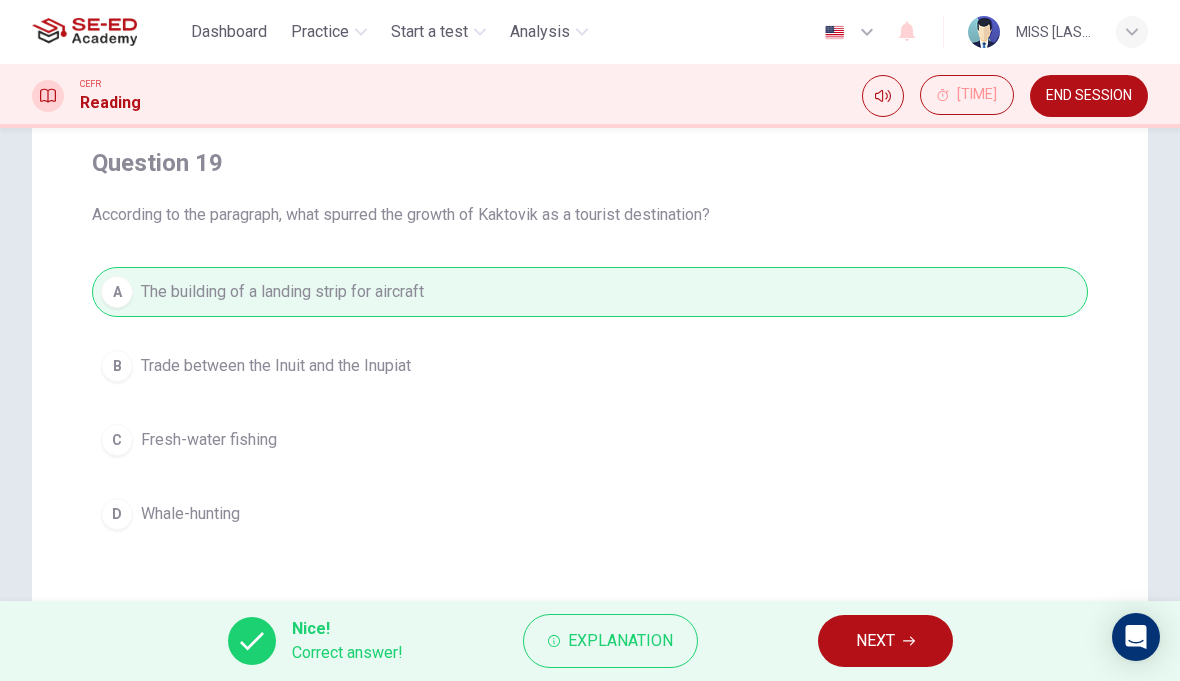 click on "NEXT" at bounding box center [875, 641] 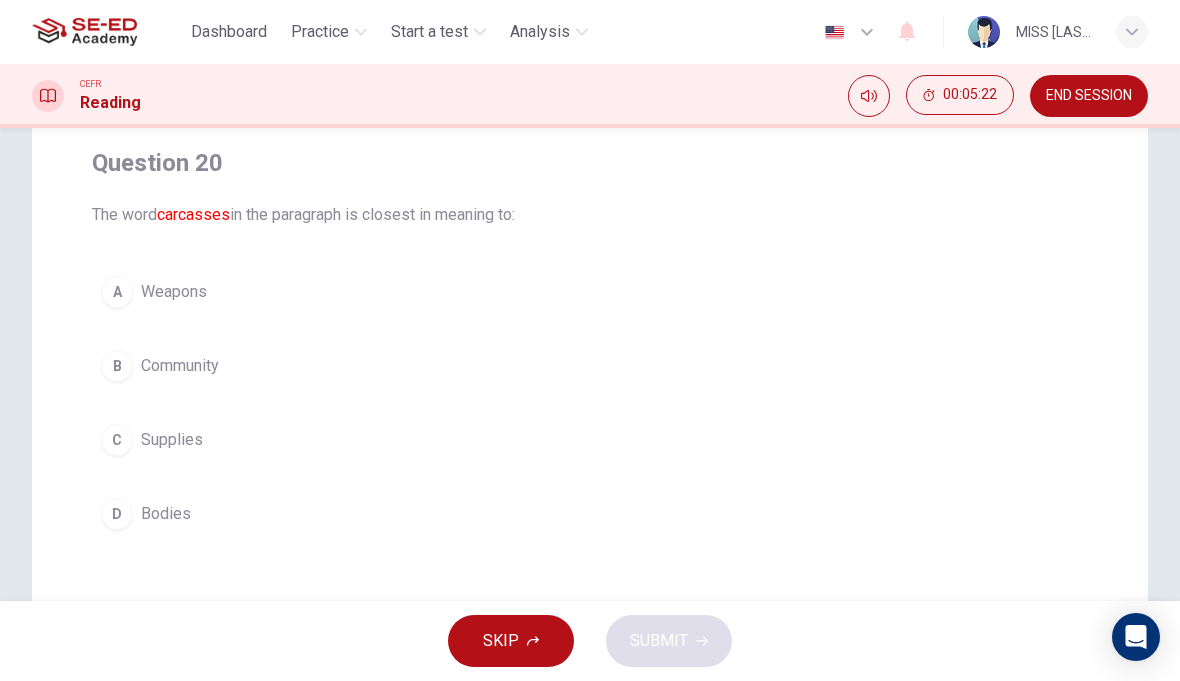 click on "Bodies" at bounding box center [174, 292] 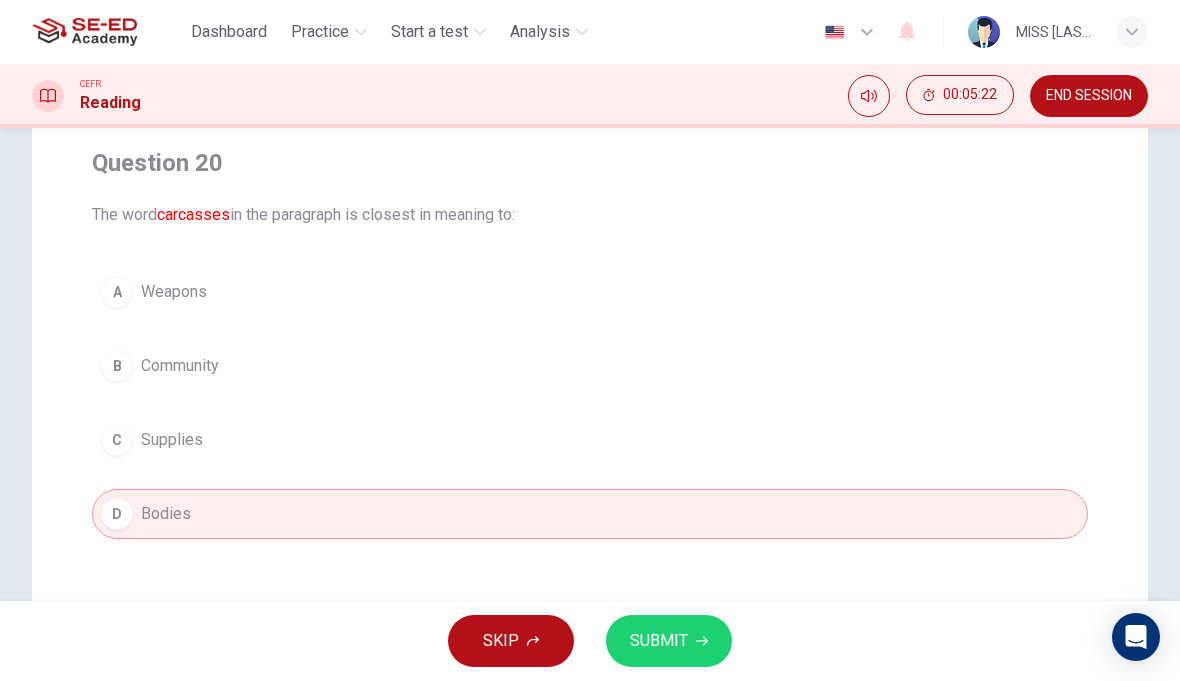 click on "Supplies" at bounding box center [174, 292] 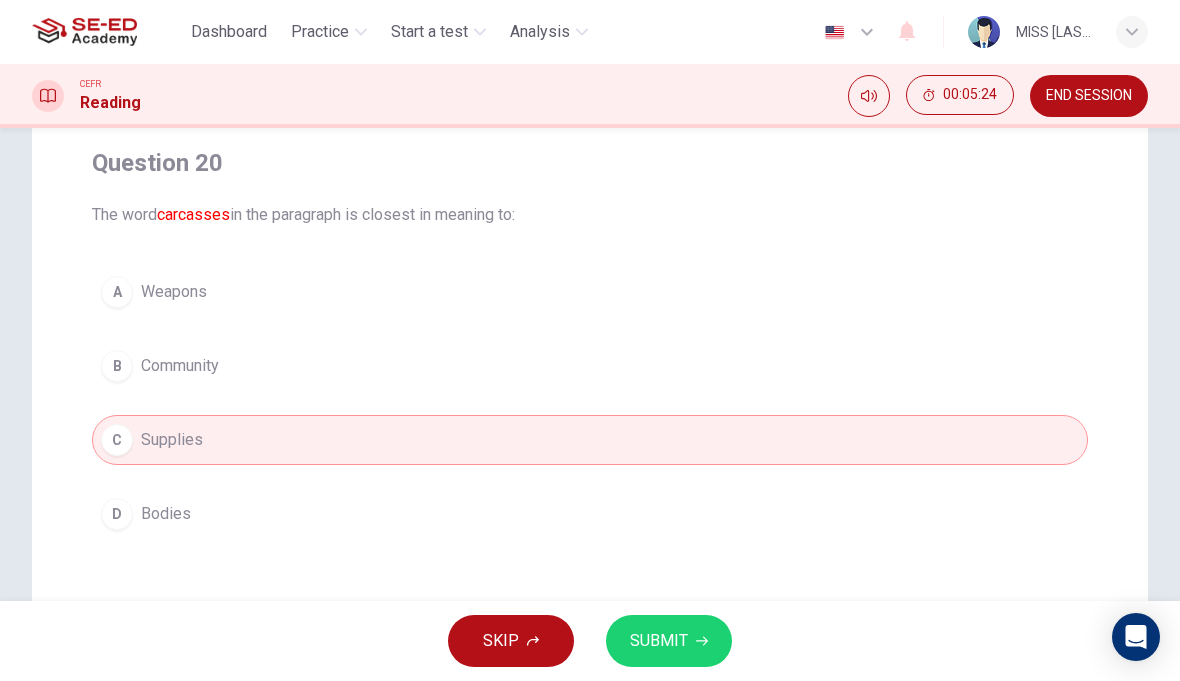 click on "A Weapons" at bounding box center [590, 292] 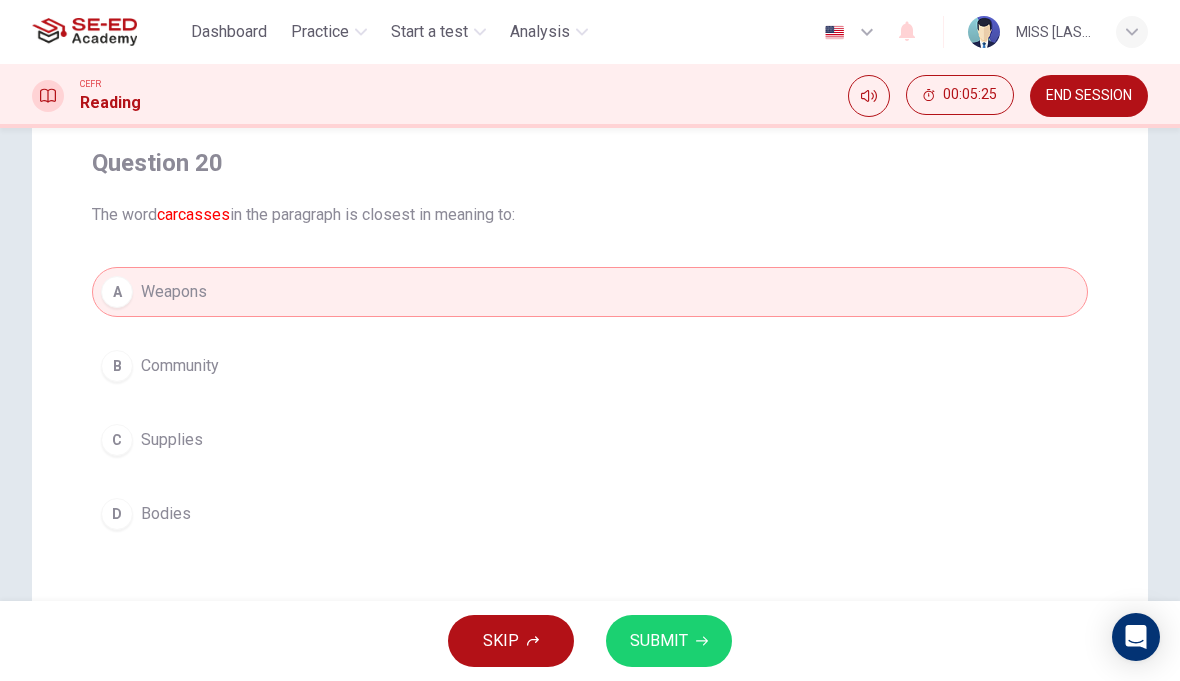 click on "SUBMIT" at bounding box center (669, 641) 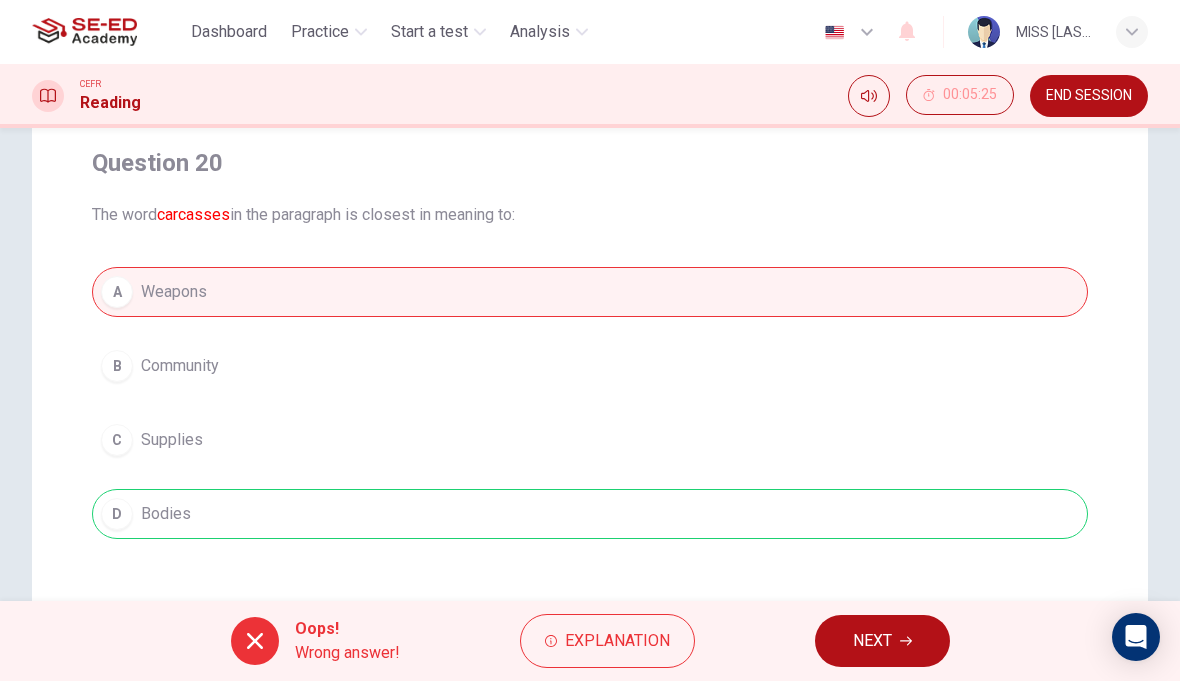 click on "NEXT" at bounding box center [872, 641] 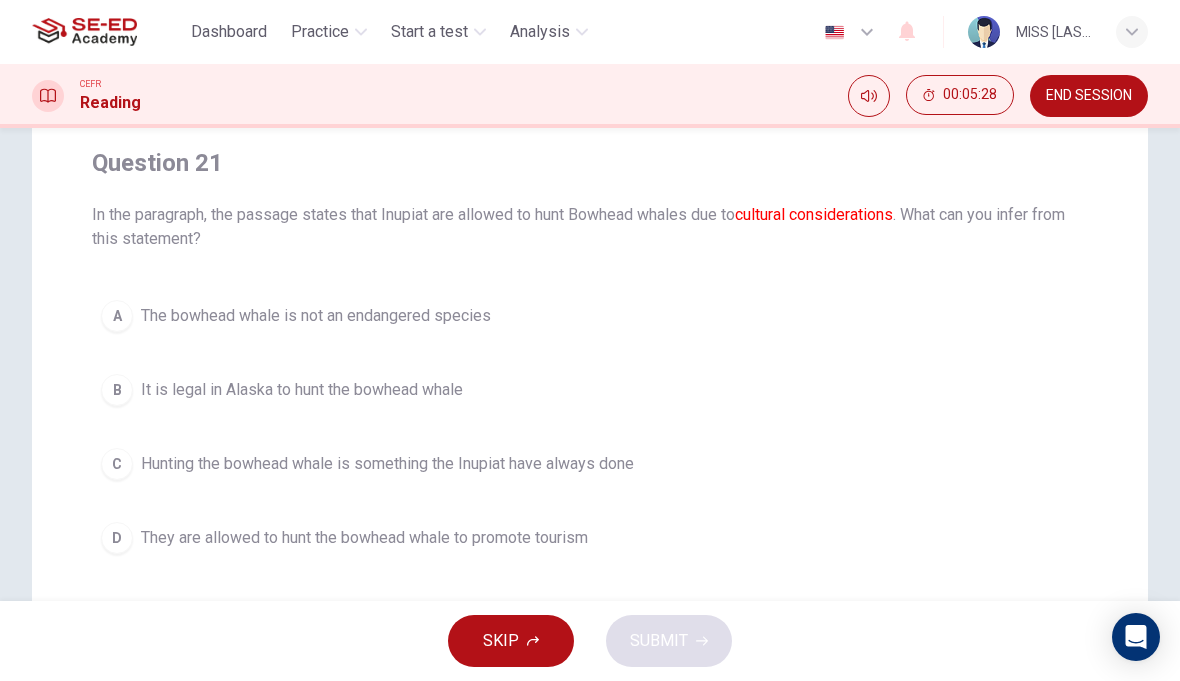 click on "Hunting the bowhead whale is something the Inupiat have always done" at bounding box center [316, 316] 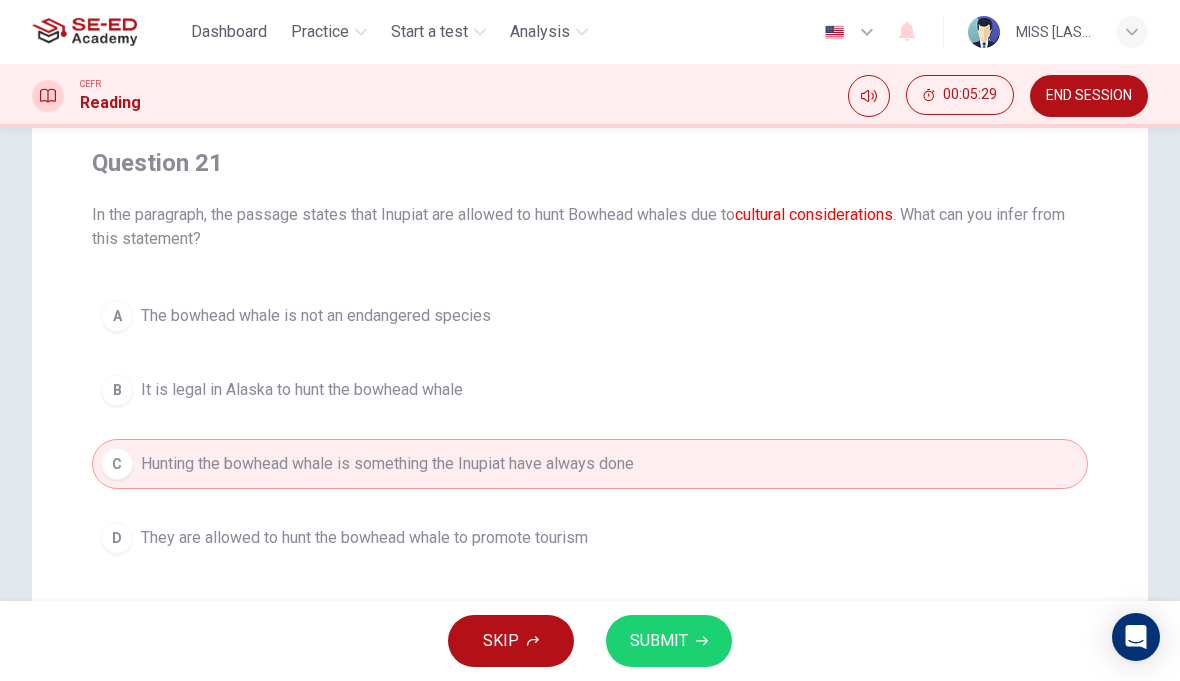 click on "SUBMIT" at bounding box center [669, 641] 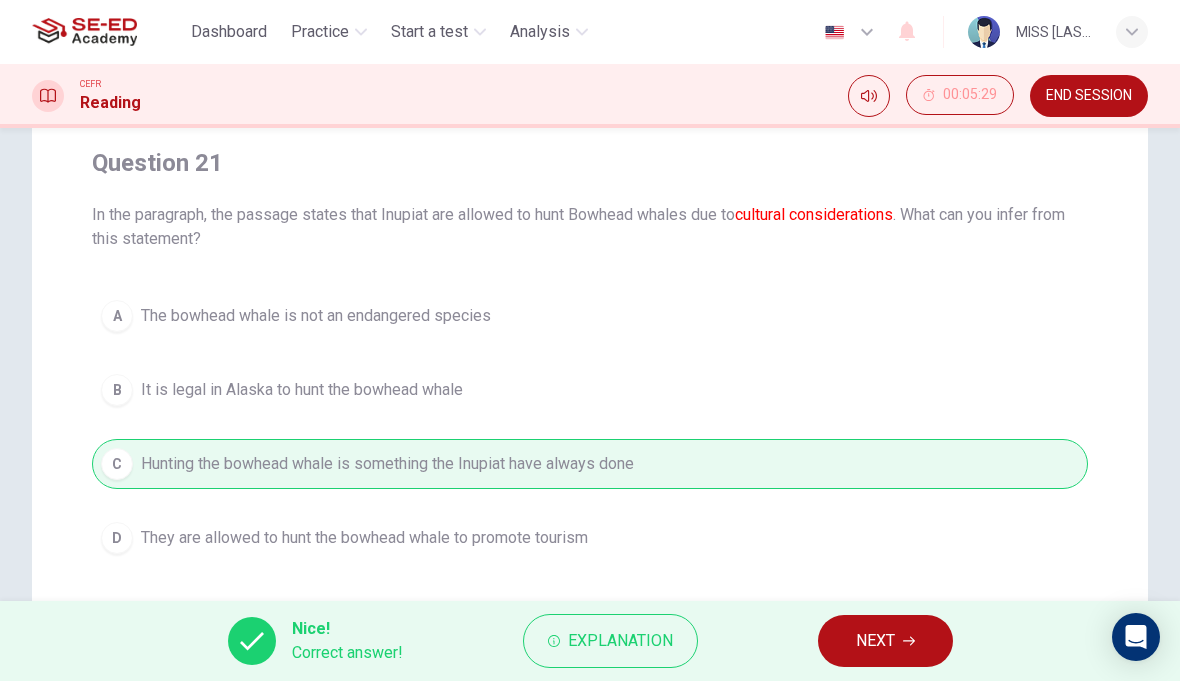 click on "NEXT" at bounding box center [885, 641] 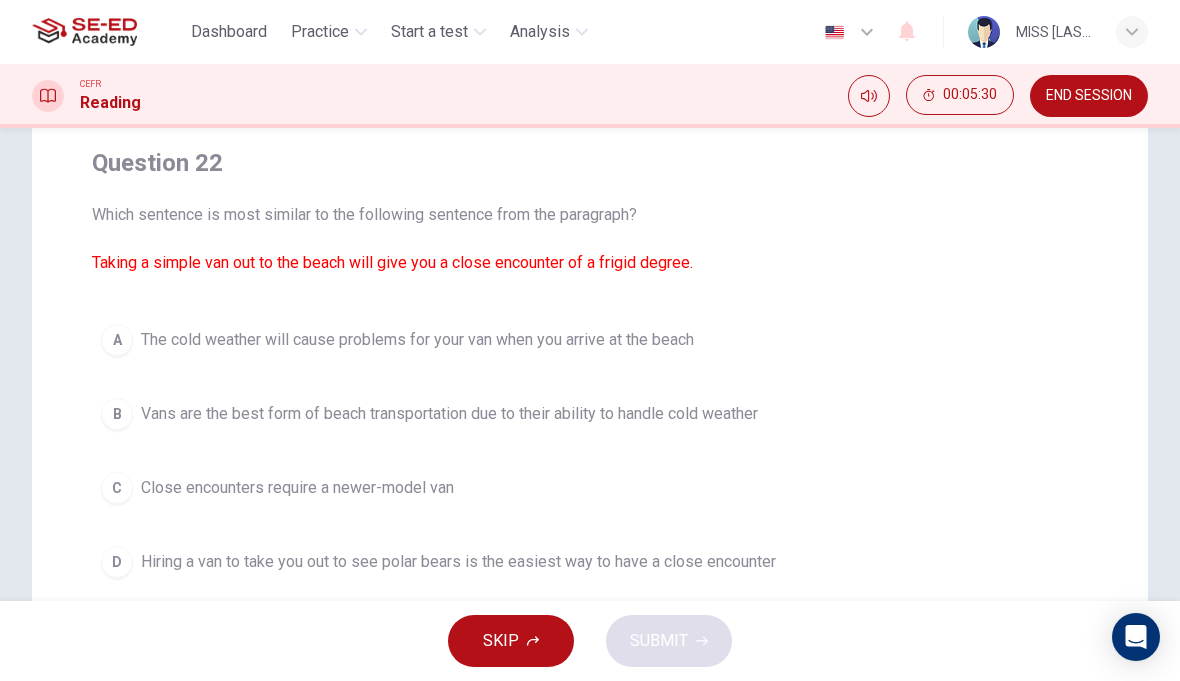 click on "B Vans are the best form of beach transportation due to their ability to handle cold weather" at bounding box center [590, 414] 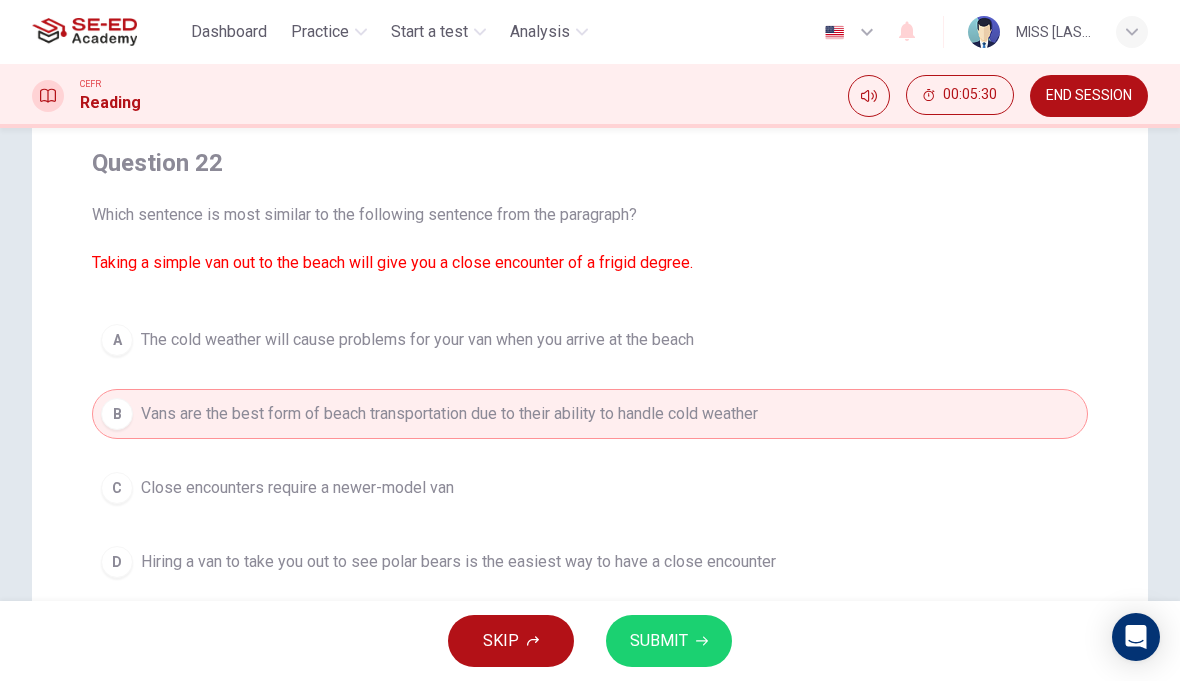 click on "SUBMIT" at bounding box center [659, 641] 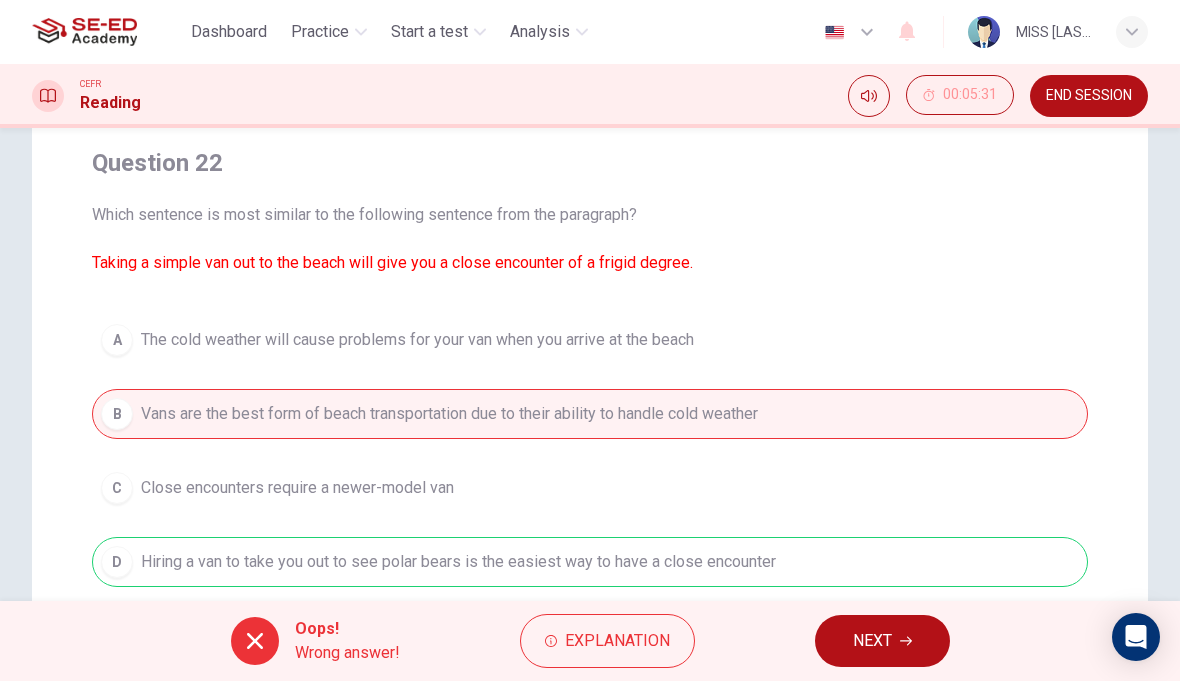 click on "NEXT" at bounding box center (872, 641) 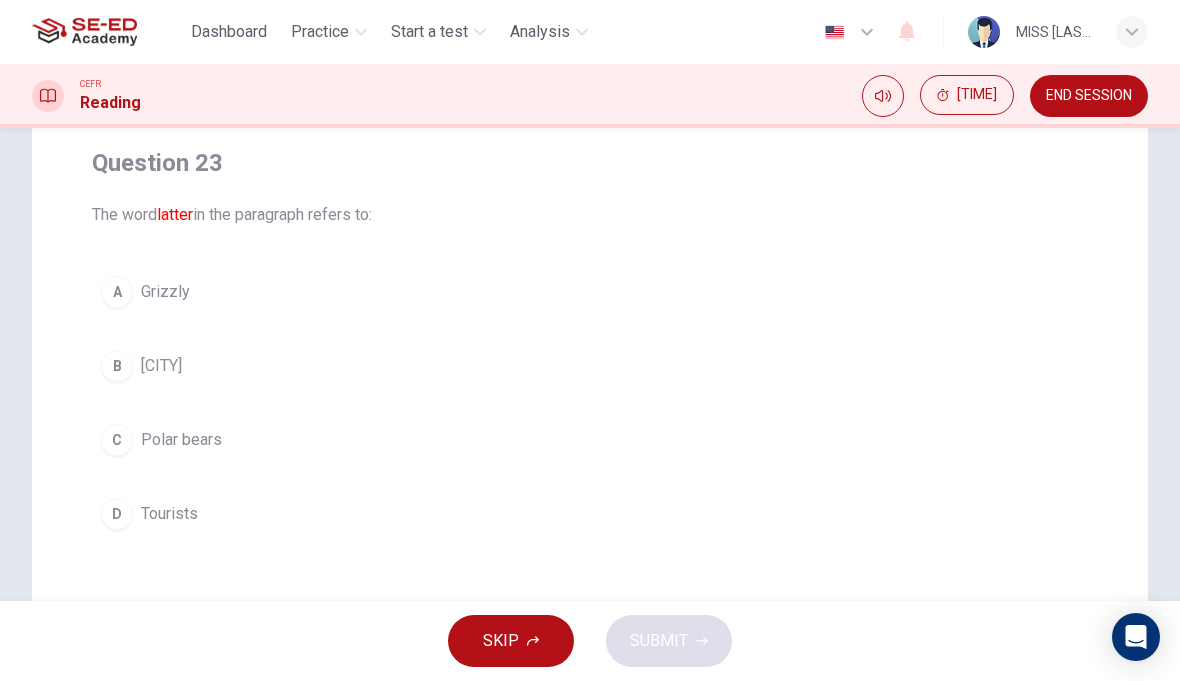 scroll, scrollTop: 161, scrollLeft: 0, axis: vertical 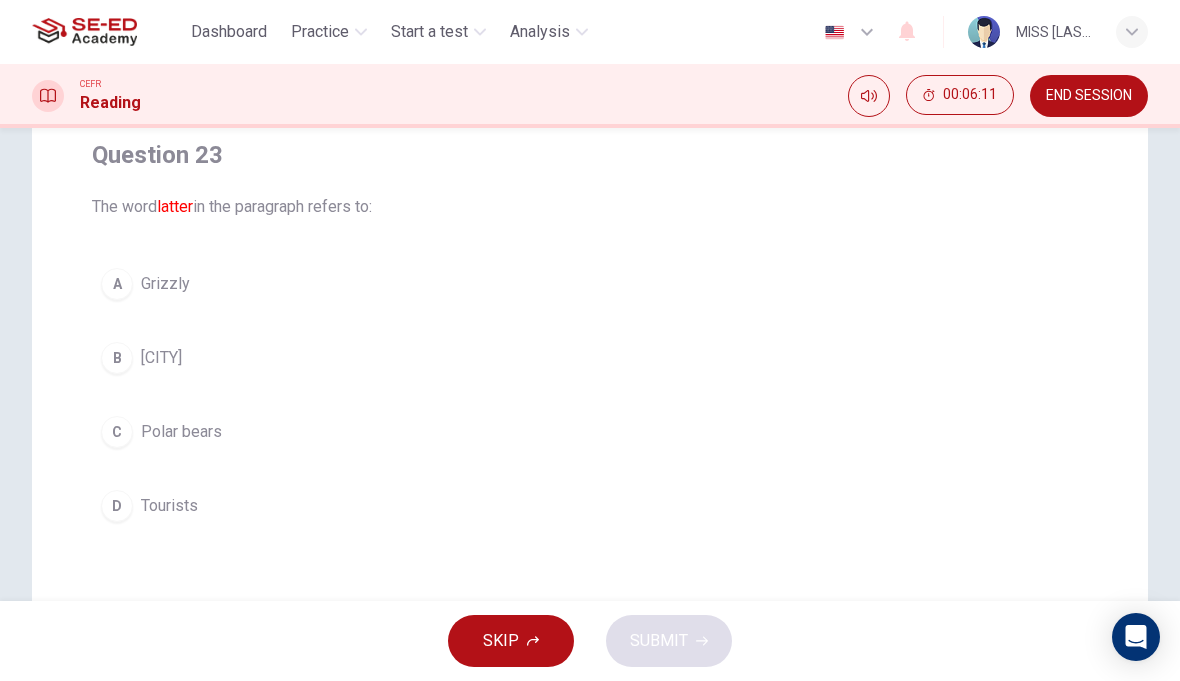 click on "Grizzly" at bounding box center (165, 284) 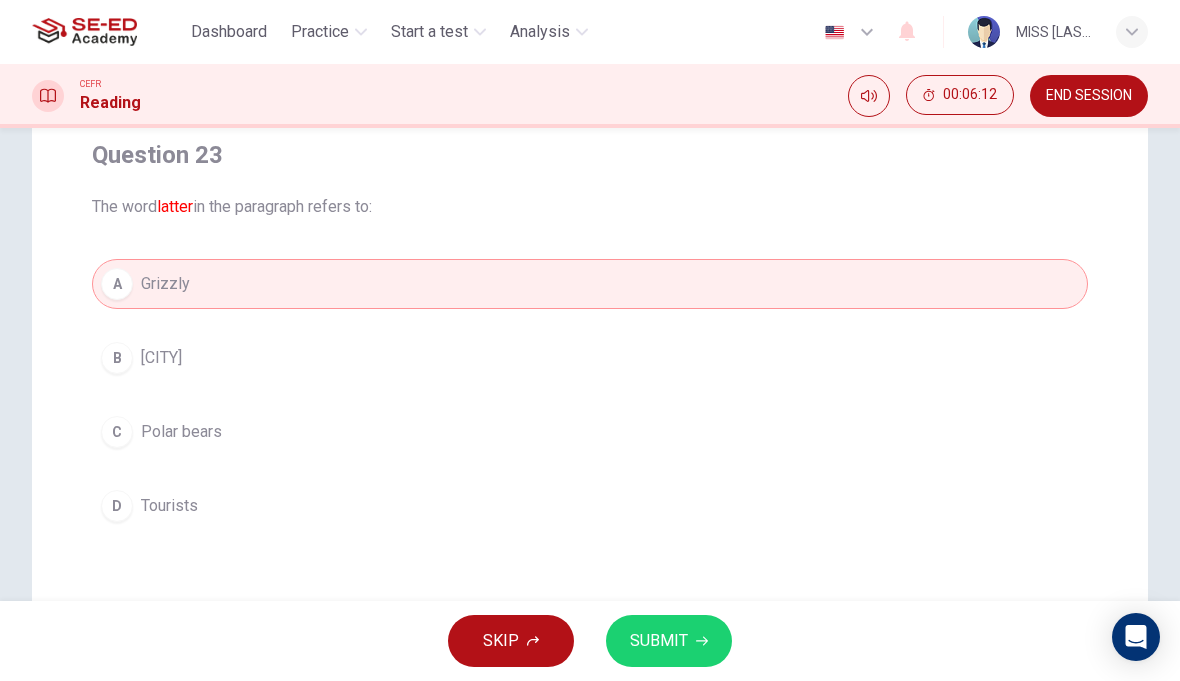 click on "C Polar bears" at bounding box center (590, 432) 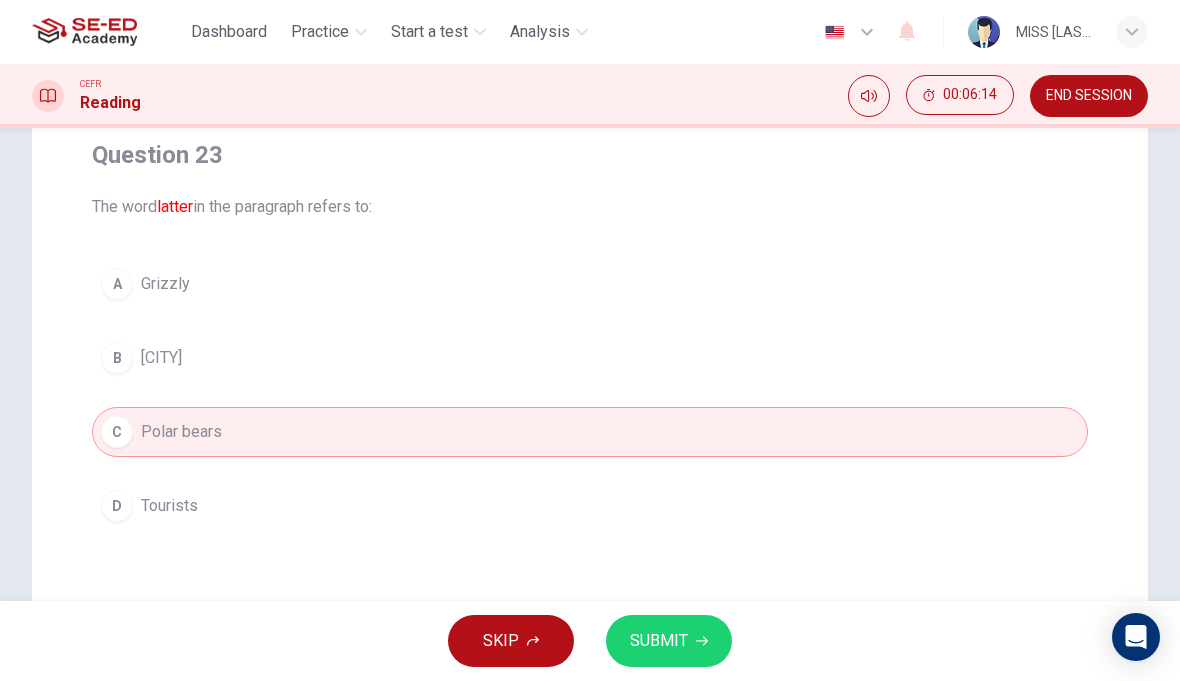 click on "D Tourists" at bounding box center (590, 506) 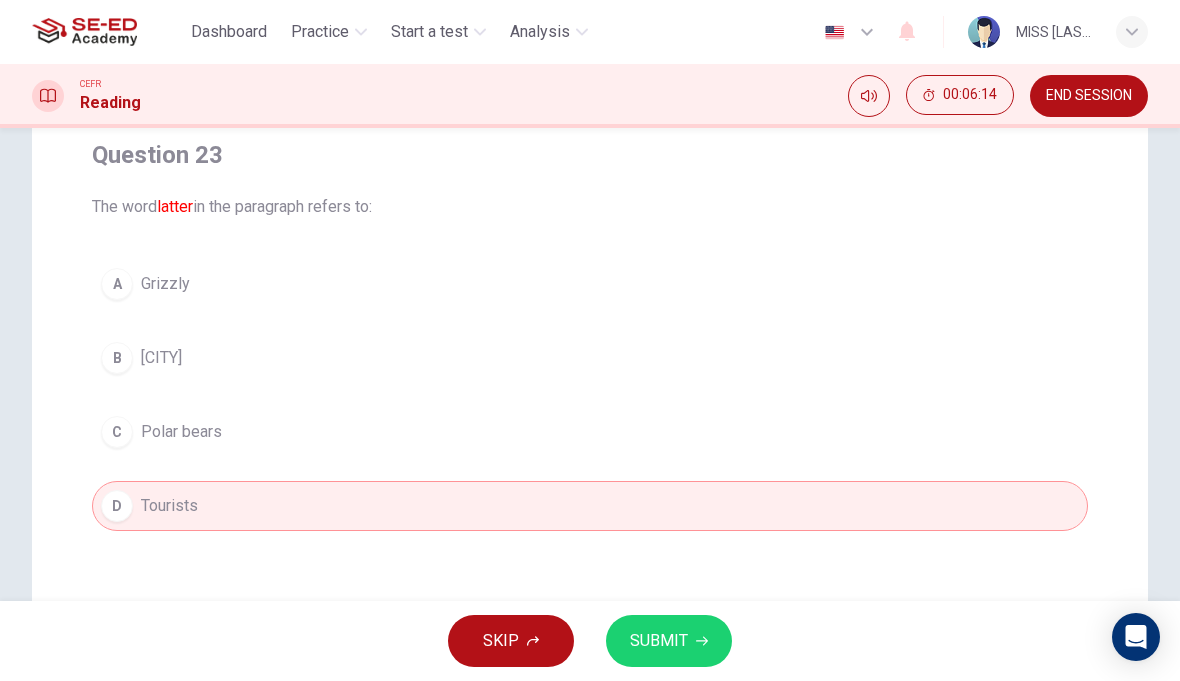 click on "B Katovik" at bounding box center (590, 358) 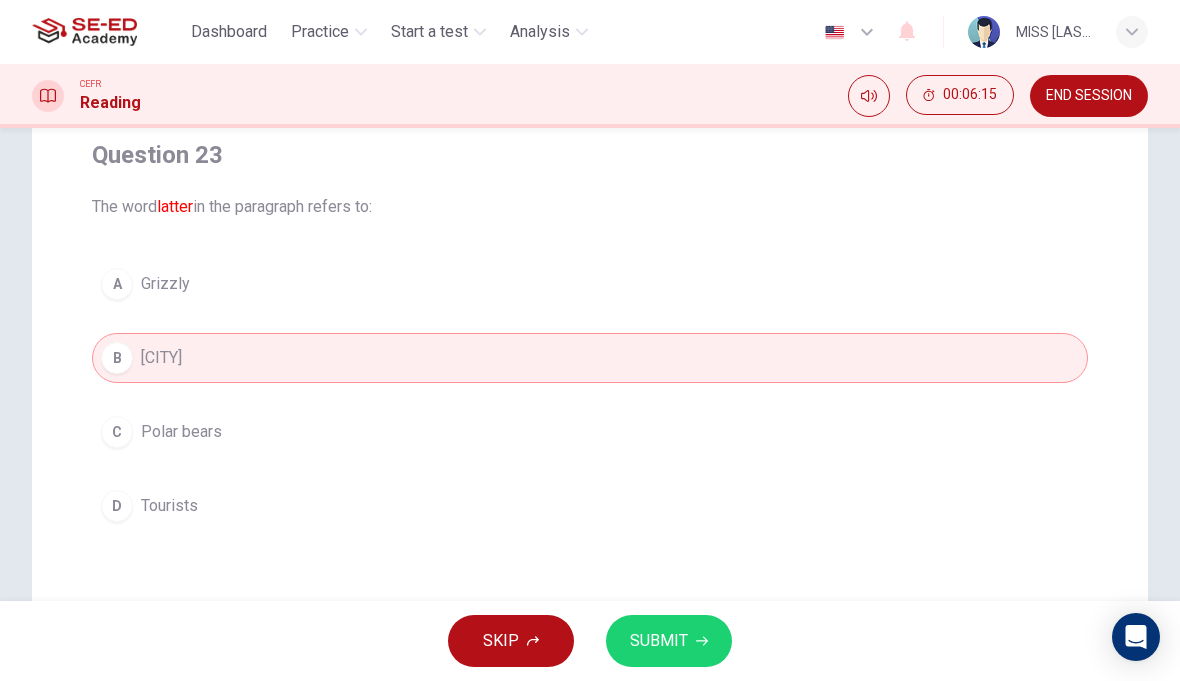 click on "SUBMIT" at bounding box center (659, 641) 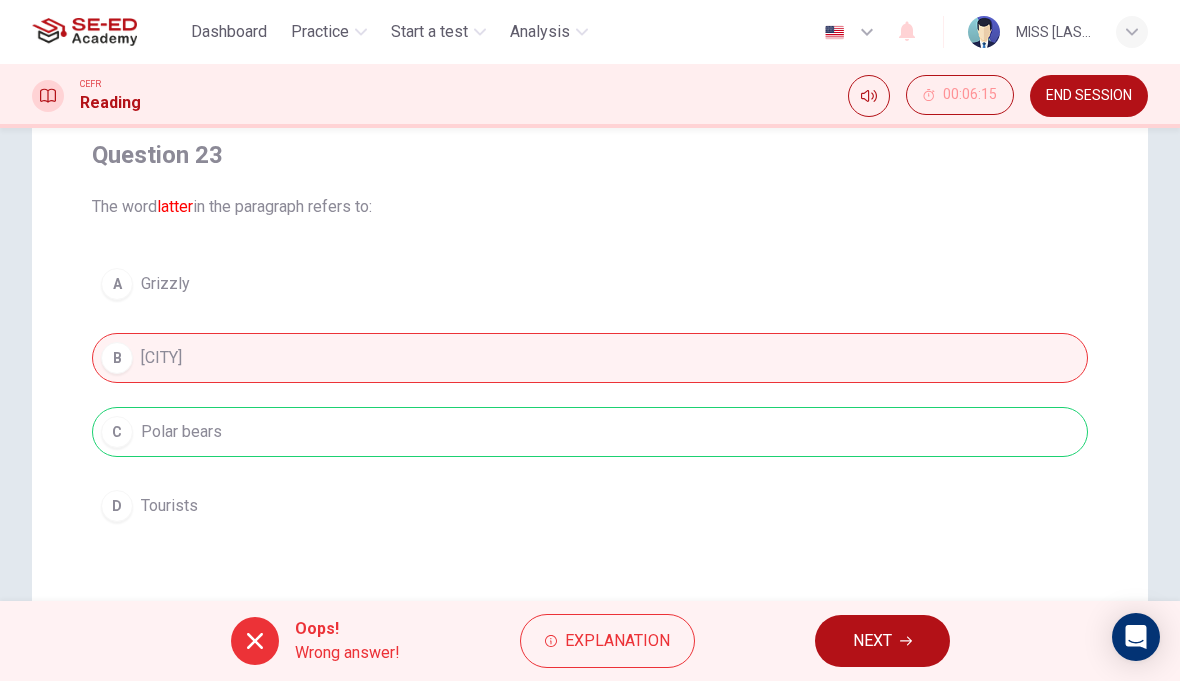 click on "NEXT" at bounding box center (872, 641) 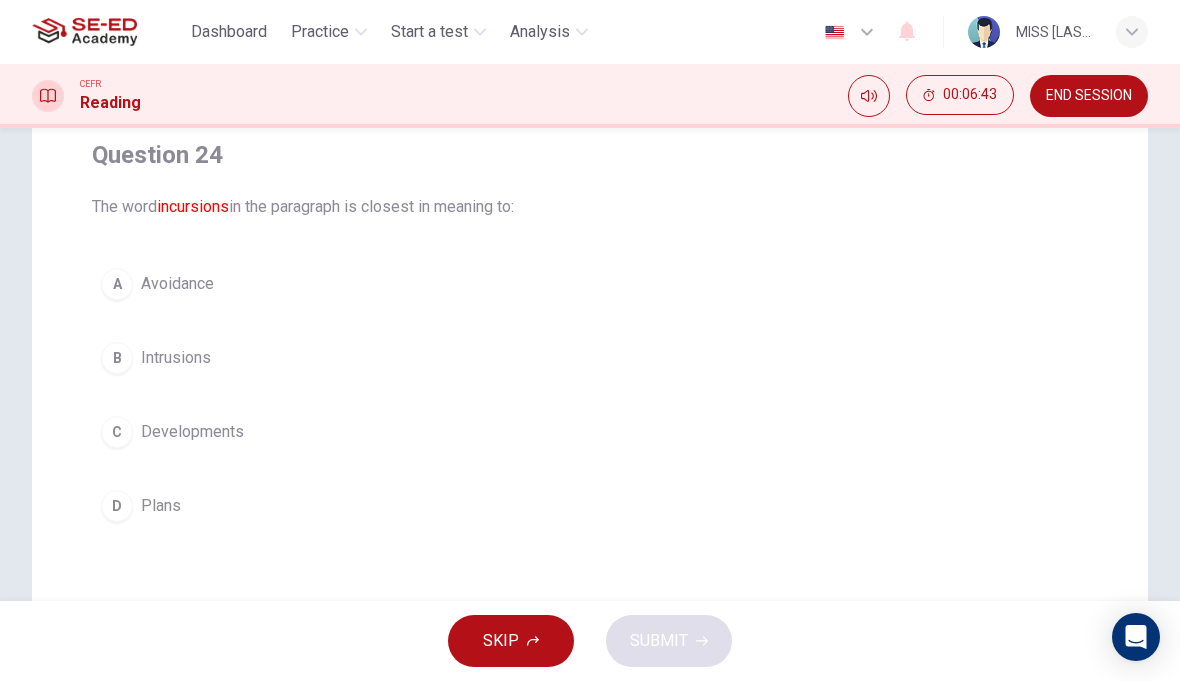 click on "B Intrusions" at bounding box center [590, 358] 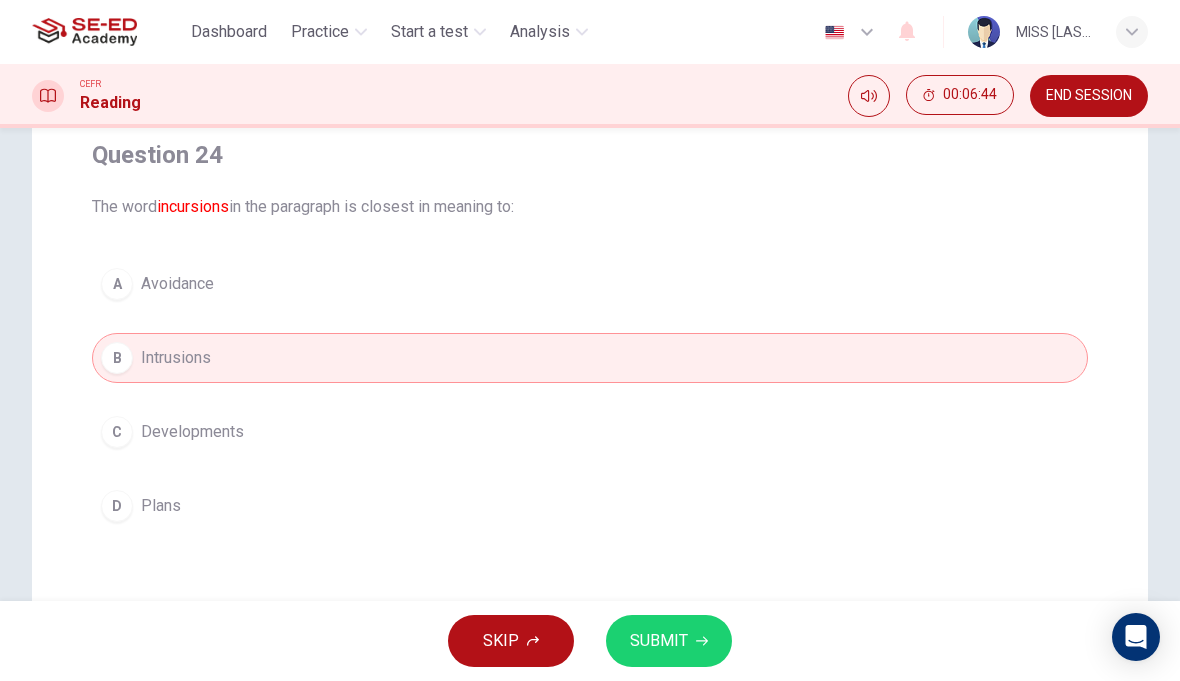 click on "SUBMIT" at bounding box center [659, 641] 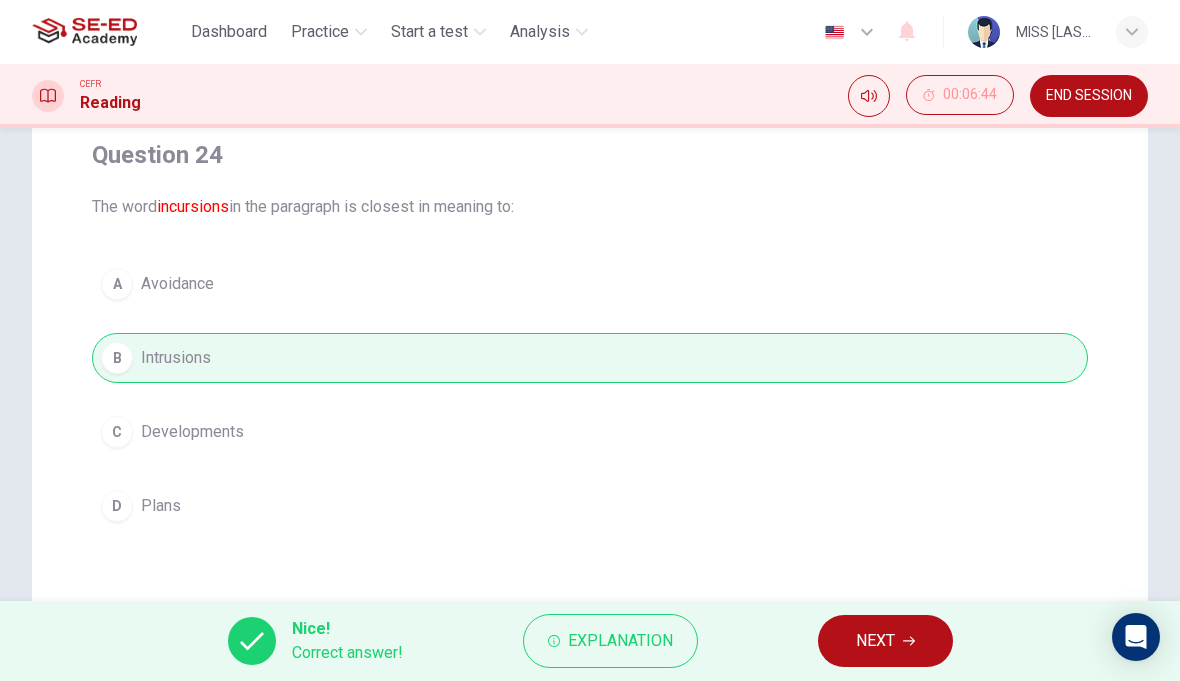 click on "Nice! Correct answer! Explanation NEXT" at bounding box center (590, 641) 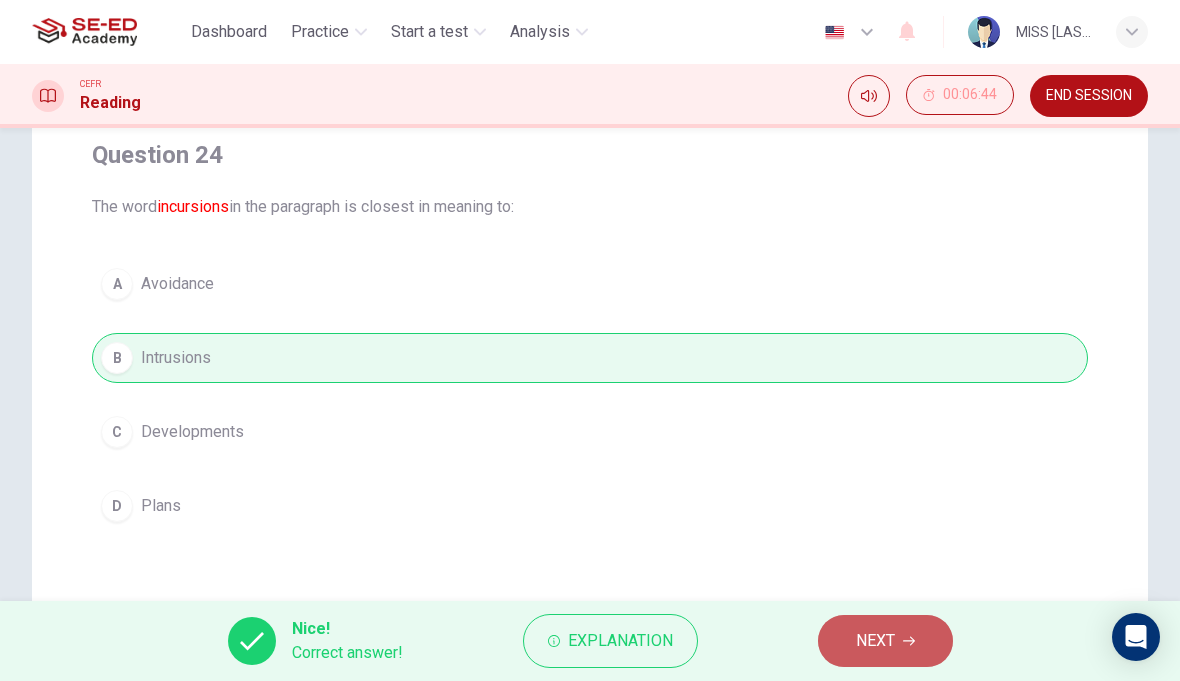 click on "NEXT" at bounding box center (875, 641) 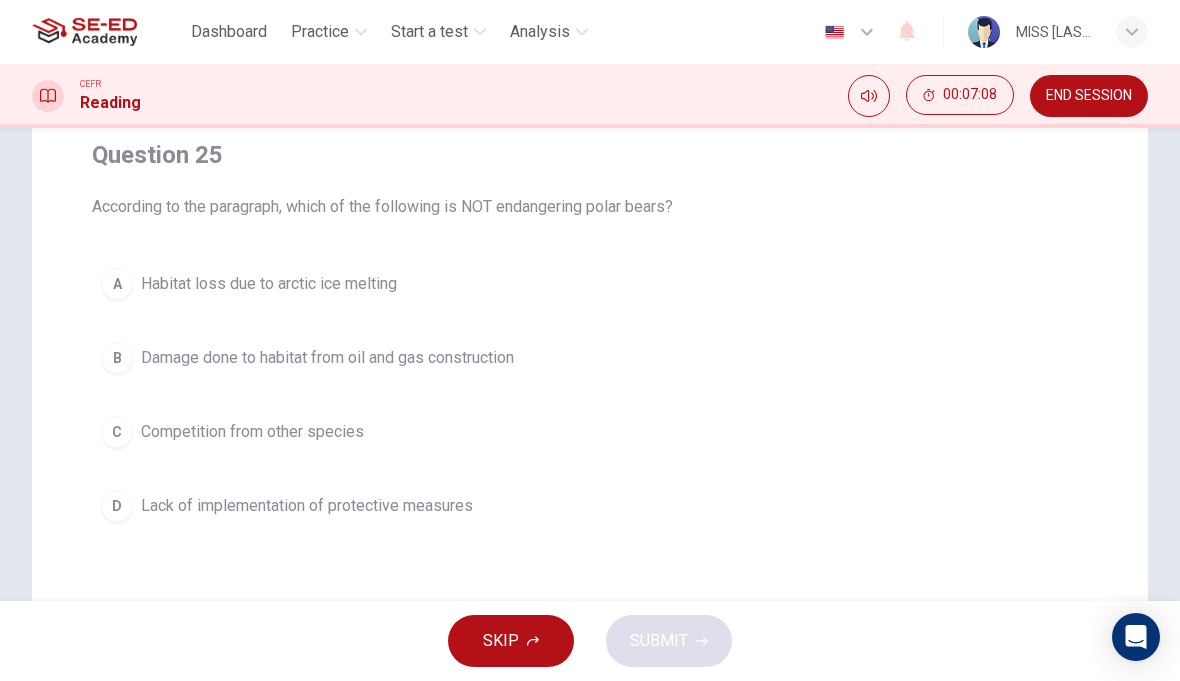 click on "B Damage done to habitat from oil and gas construction" at bounding box center [590, 358] 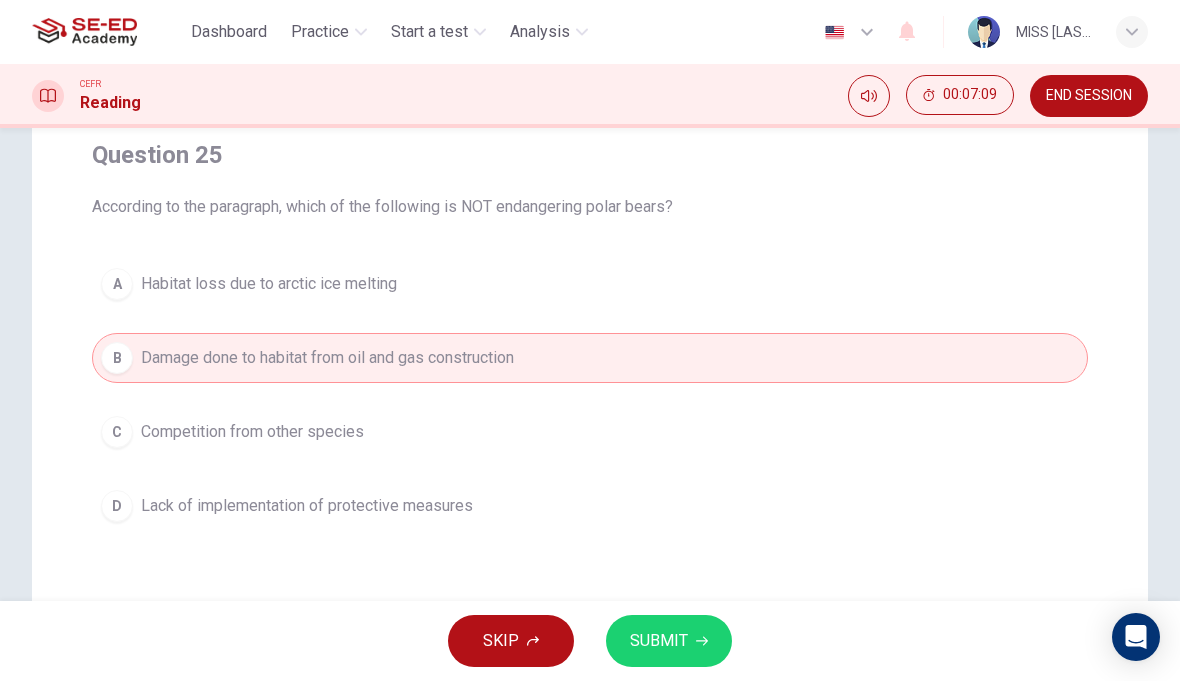 click on "SUBMIT" at bounding box center [669, 641] 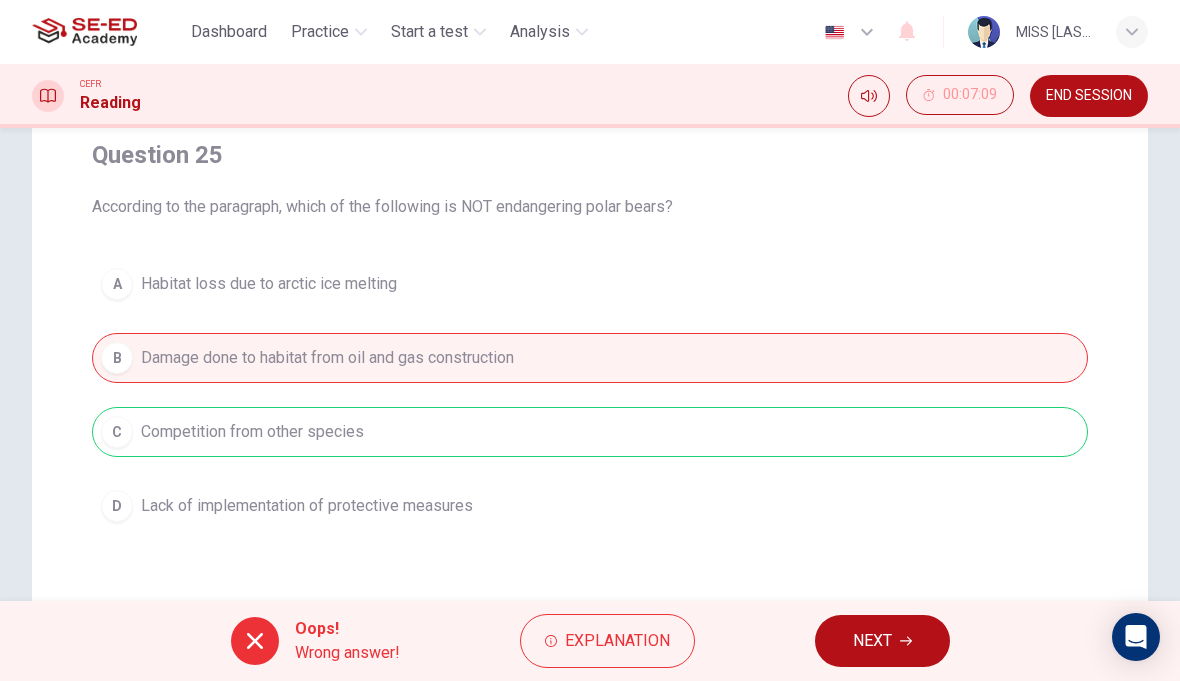 click on "NEXT" at bounding box center [872, 641] 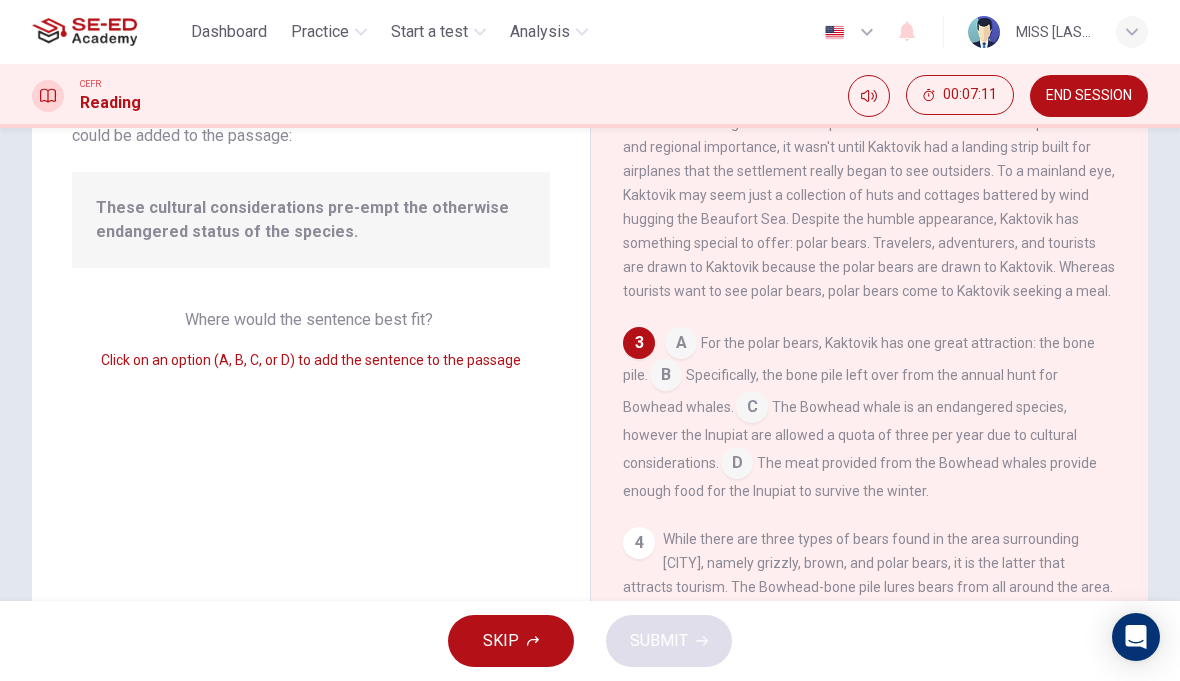 scroll, scrollTop: 278, scrollLeft: 0, axis: vertical 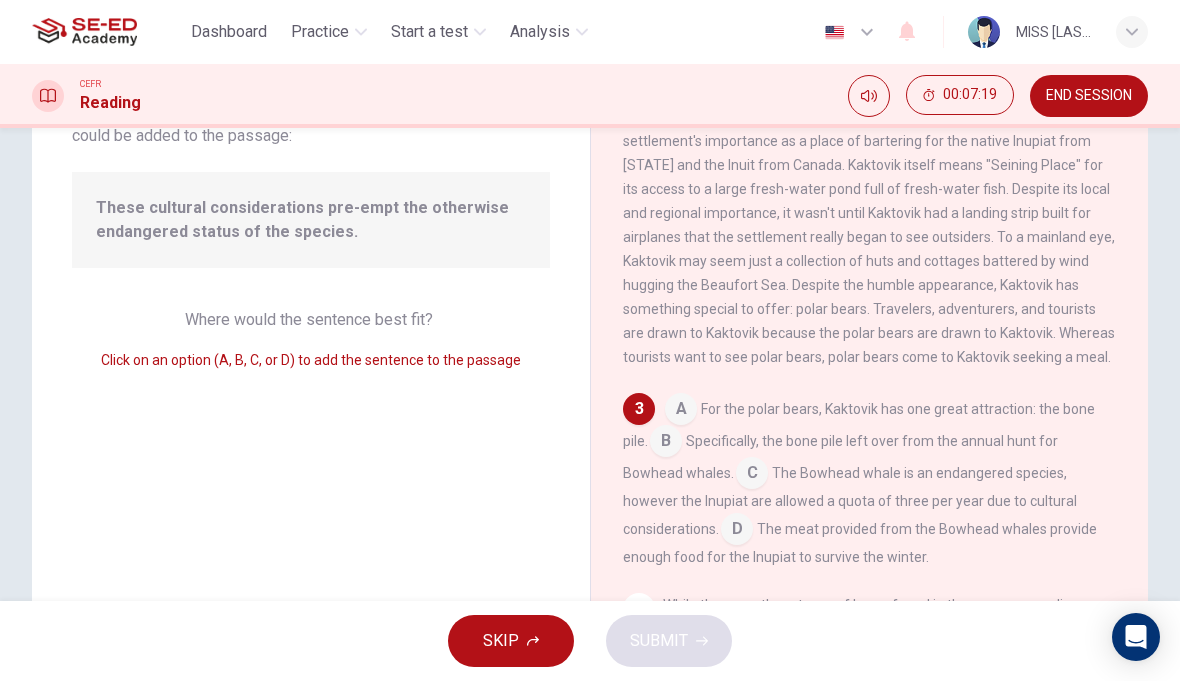 click on "END SESSION" at bounding box center [1089, 96] 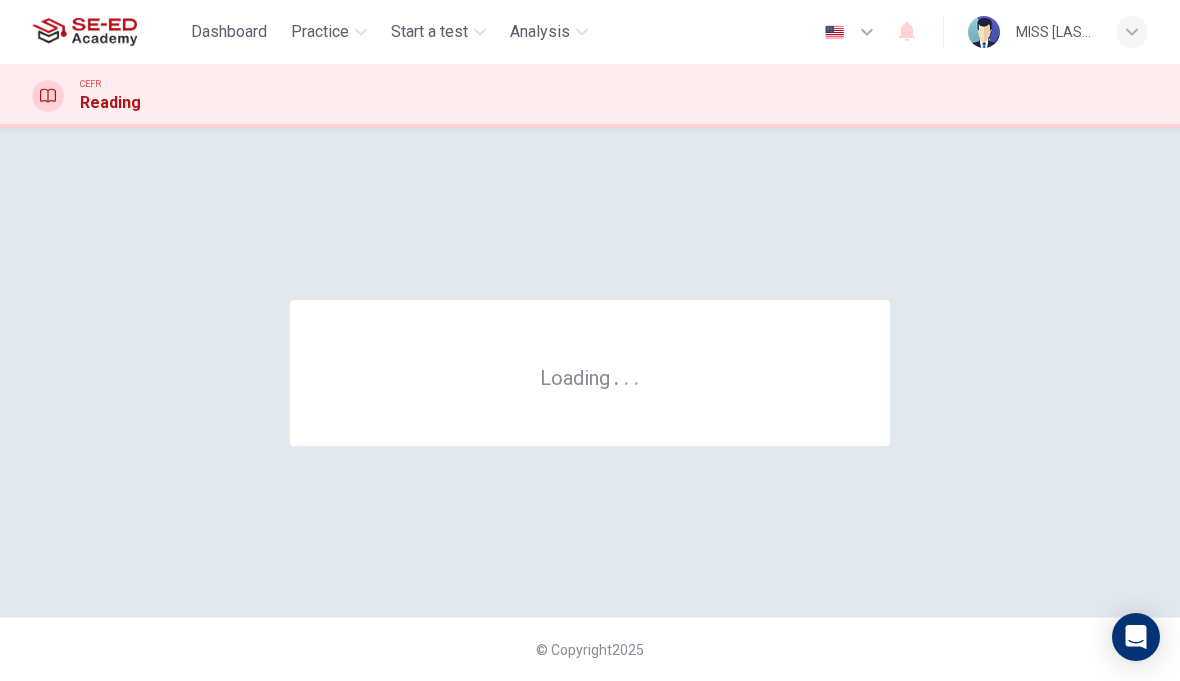 scroll, scrollTop: 0, scrollLeft: 0, axis: both 